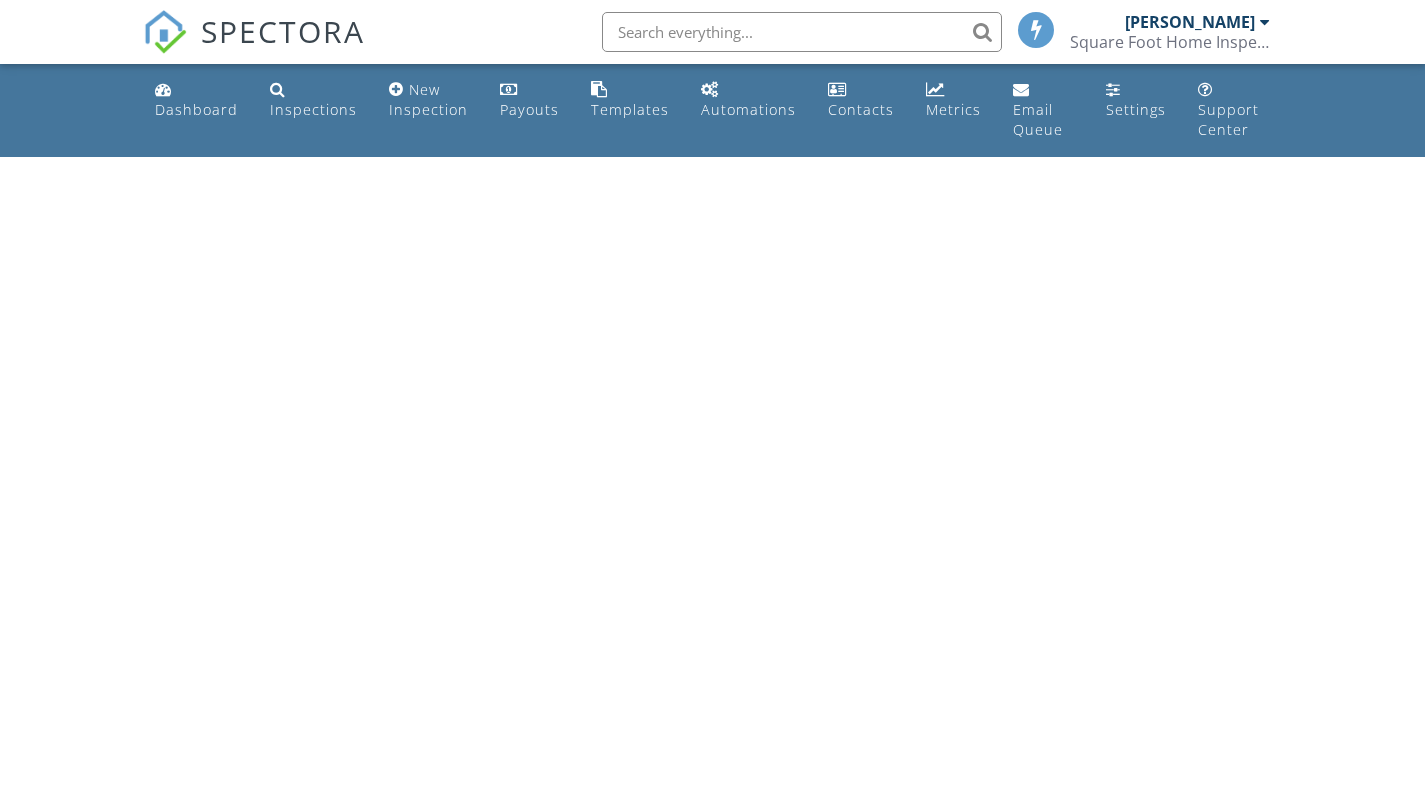 scroll, scrollTop: 0, scrollLeft: 0, axis: both 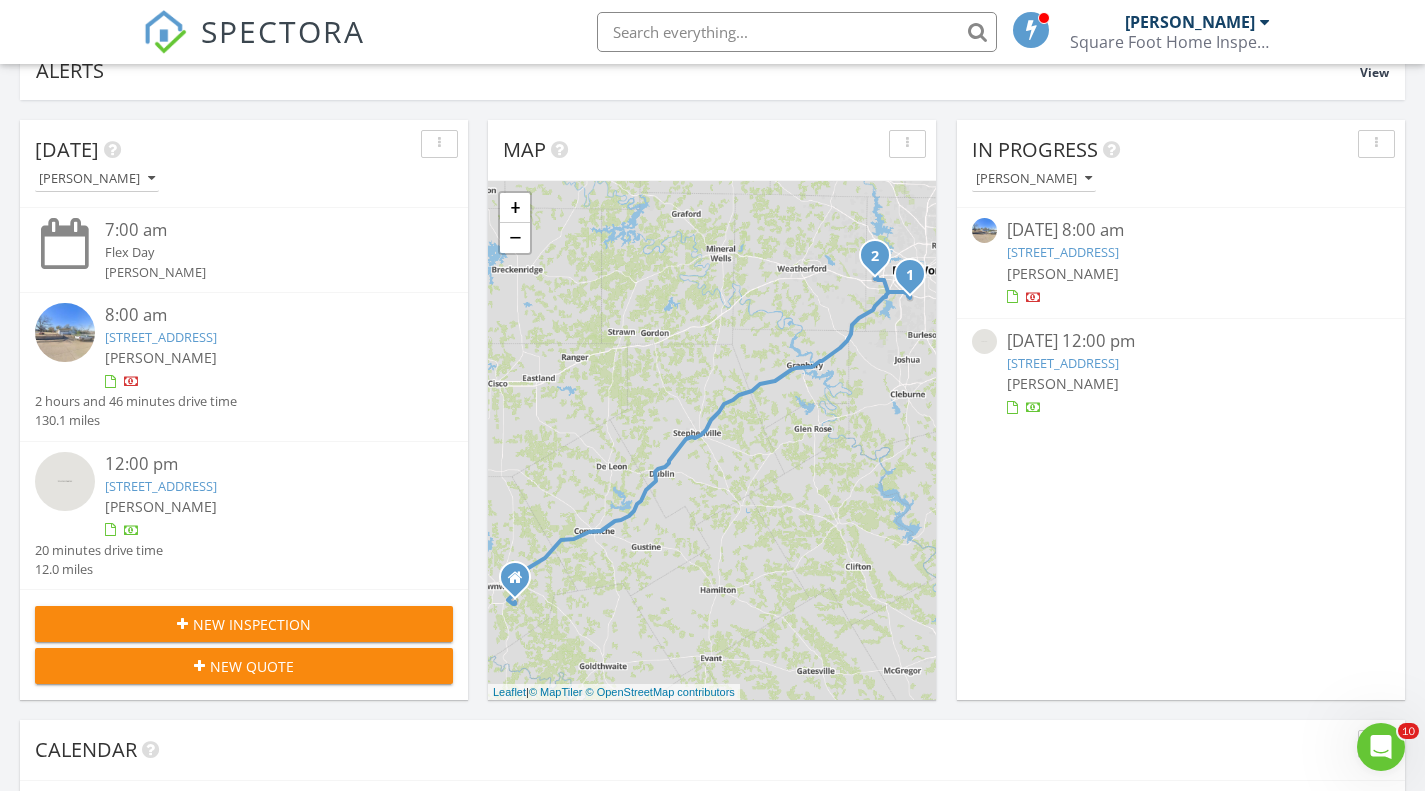 click on "[STREET_ADDRESS]" at bounding box center (161, 337) 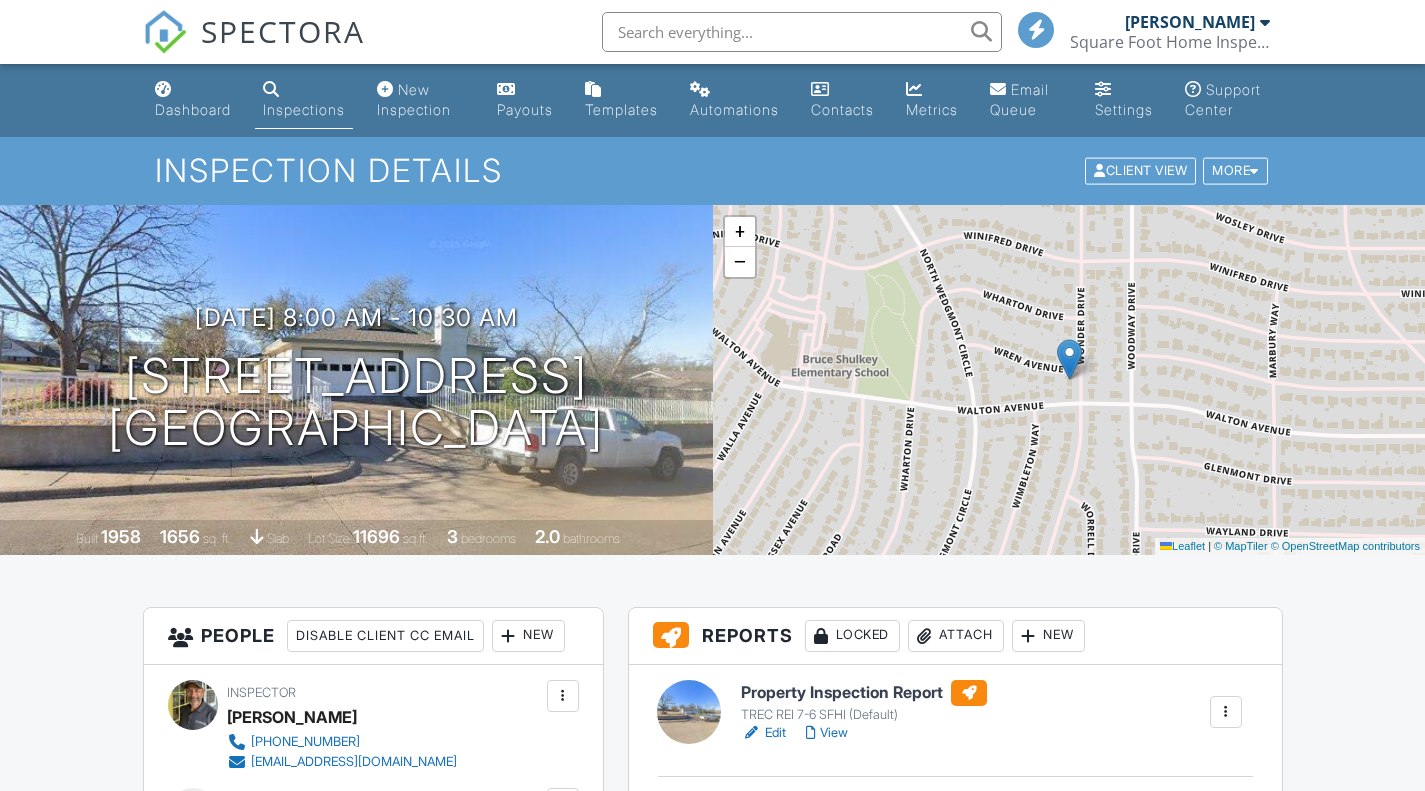 scroll, scrollTop: 423, scrollLeft: 0, axis: vertical 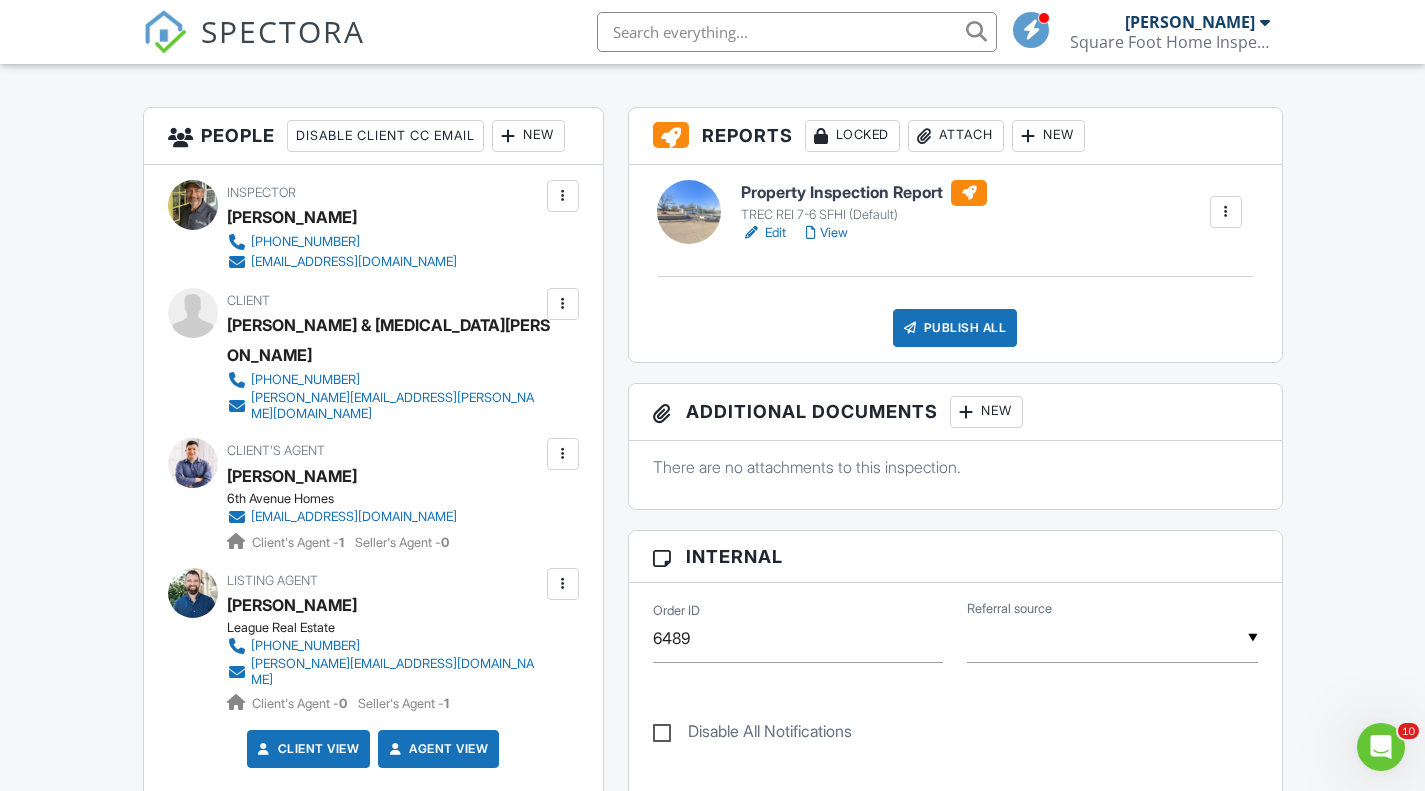 click on "Attach" at bounding box center [956, 136] 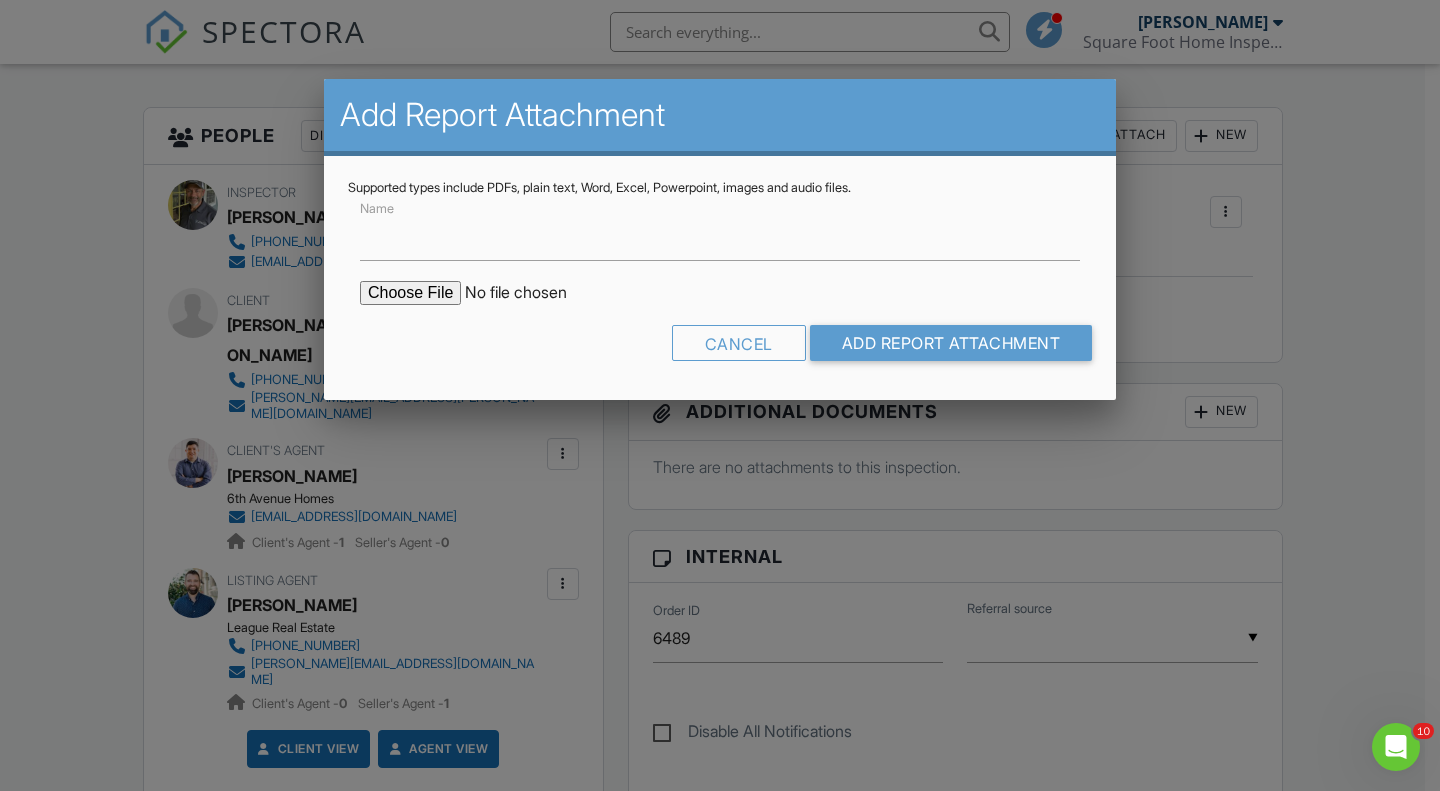 click at bounding box center [530, 293] 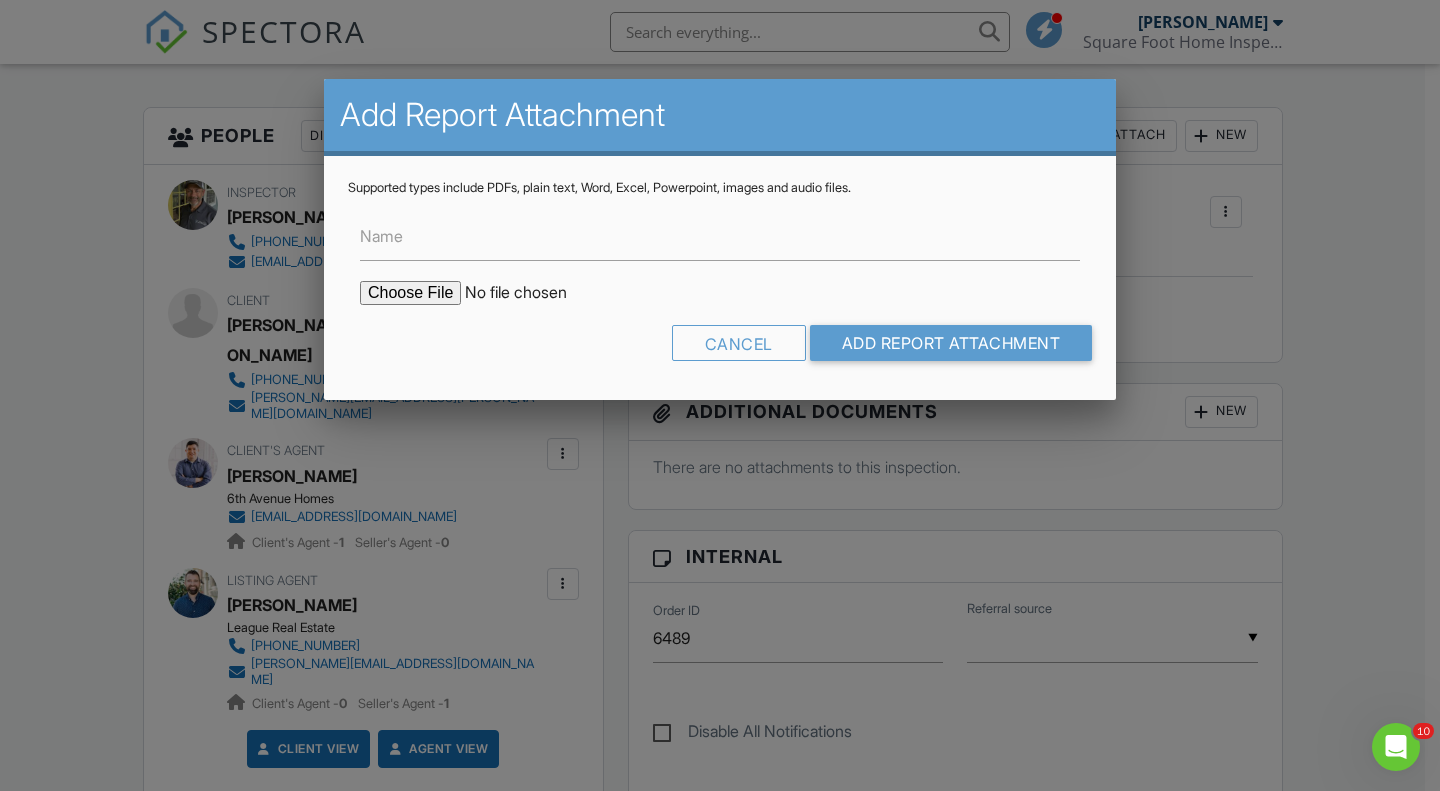 type on "C:\fakepath\Wood Destroying Insect Report.pdf" 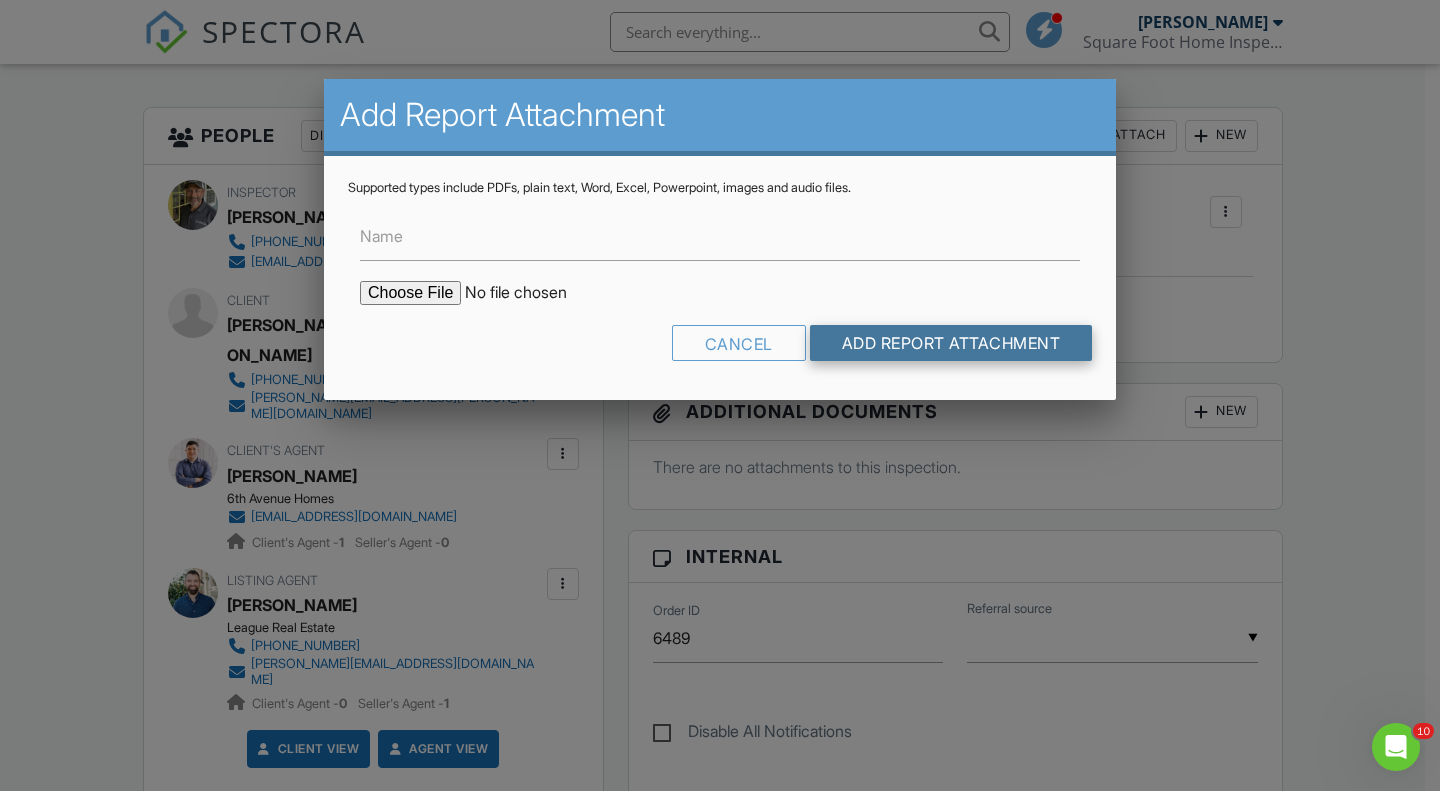 click on "Add Report Attachment" at bounding box center [951, 343] 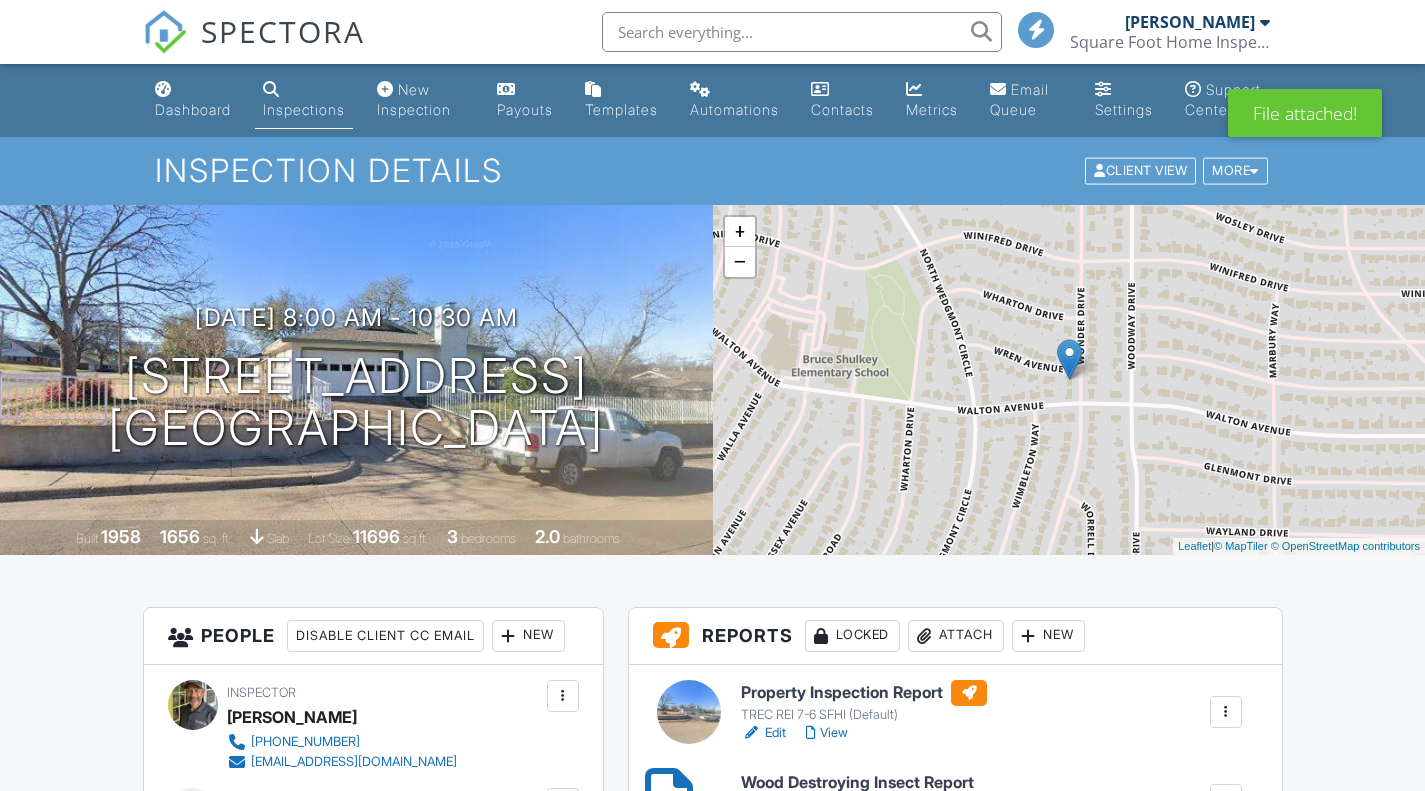 scroll, scrollTop: 800, scrollLeft: 0, axis: vertical 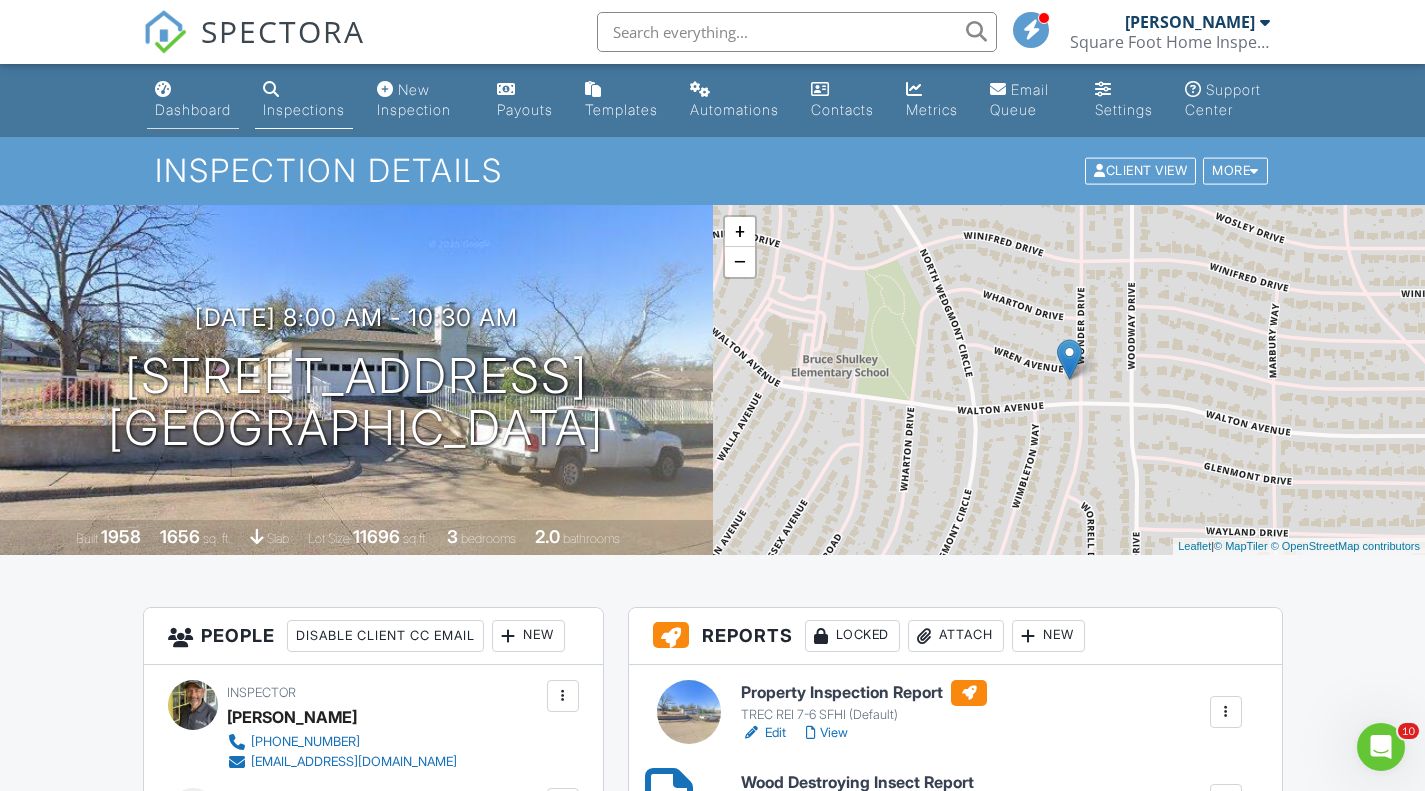 click on "Dashboard" at bounding box center [193, 100] 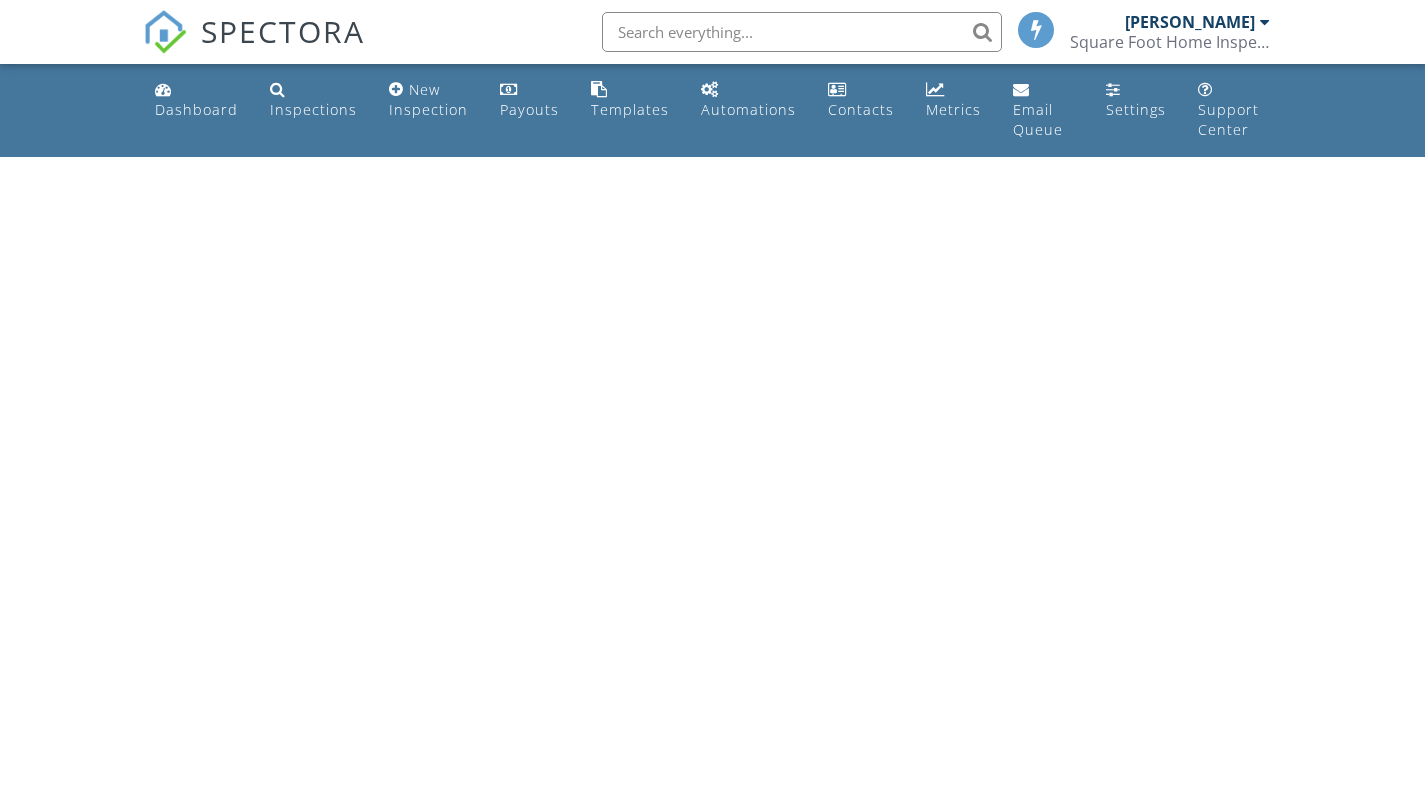 scroll, scrollTop: 0, scrollLeft: 0, axis: both 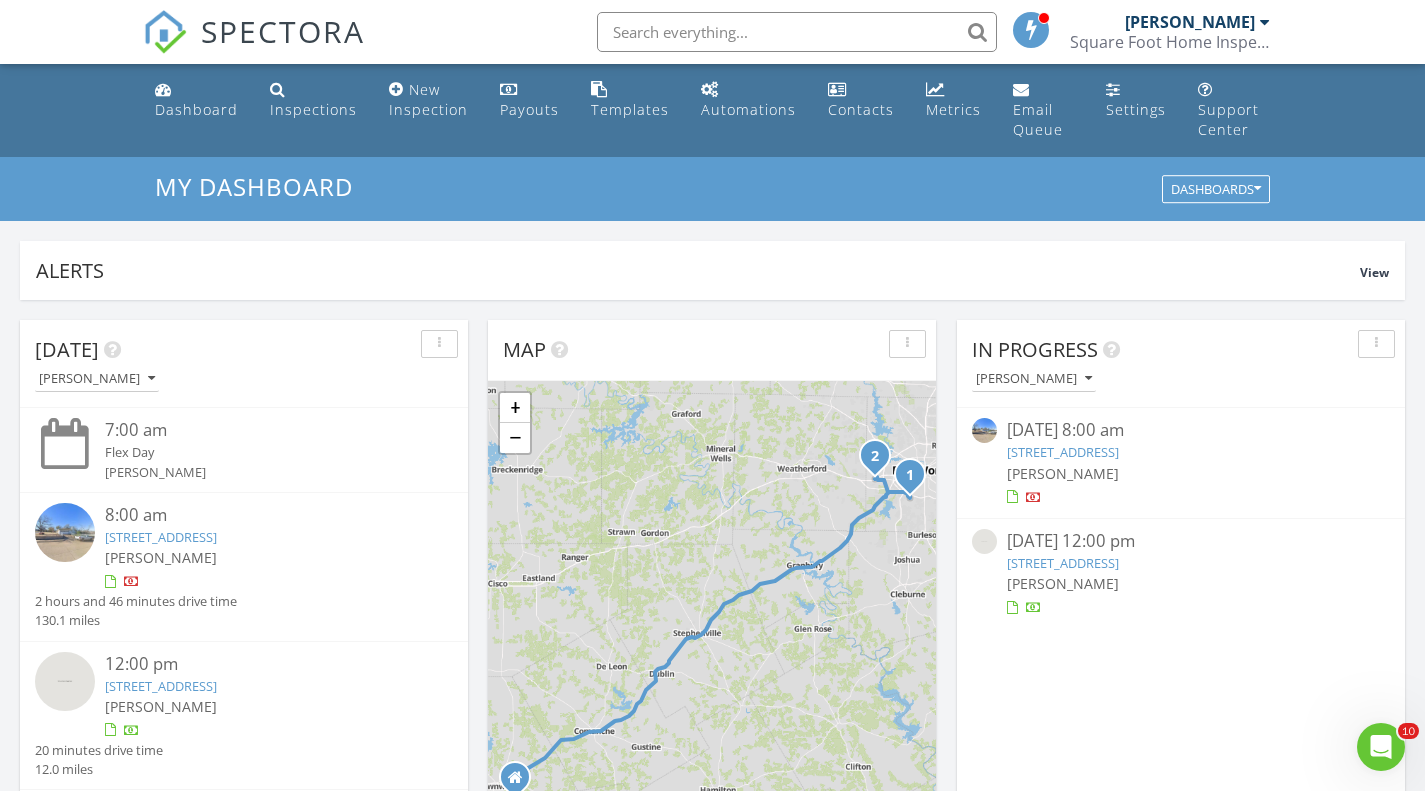 click on "[STREET_ADDRESS]" at bounding box center [161, 686] 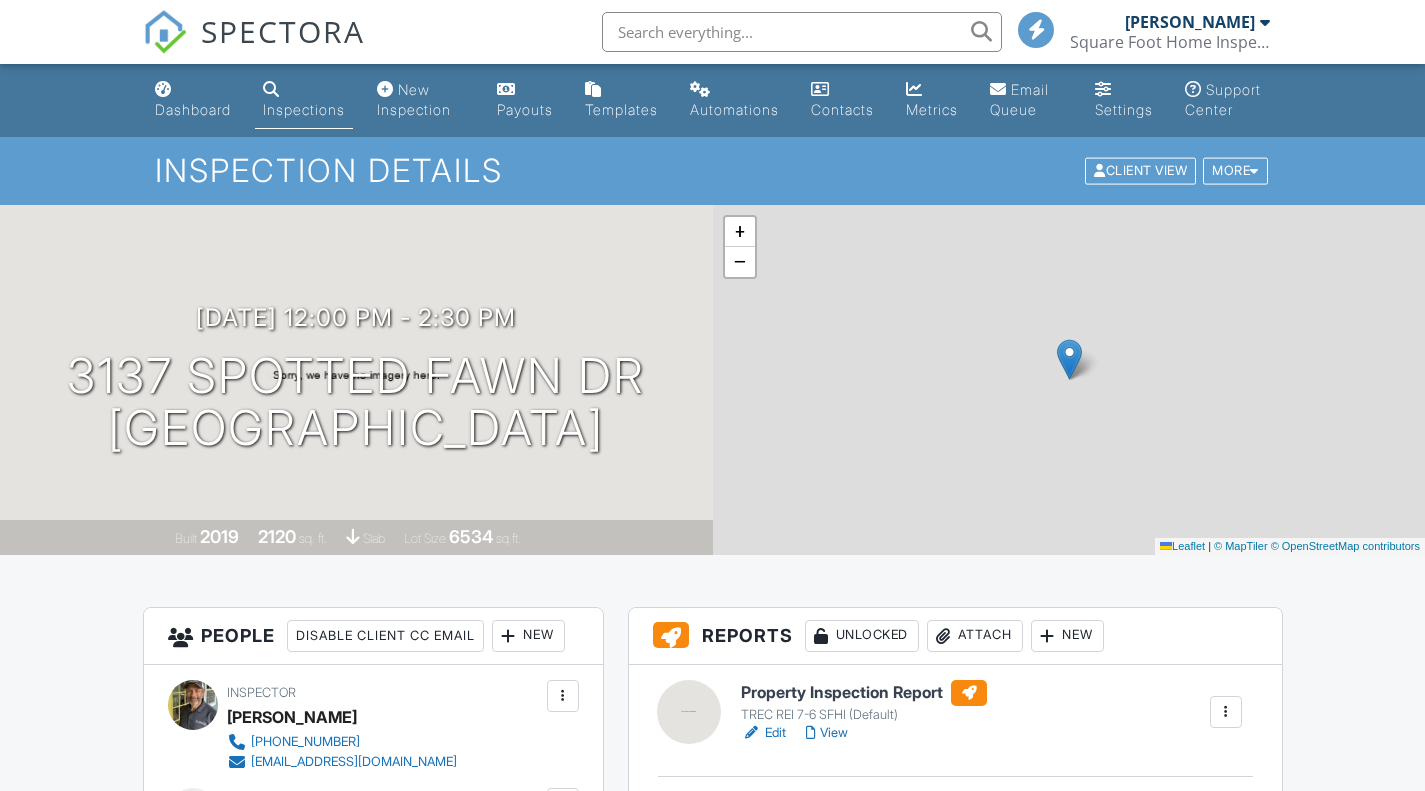 scroll, scrollTop: 0, scrollLeft: 0, axis: both 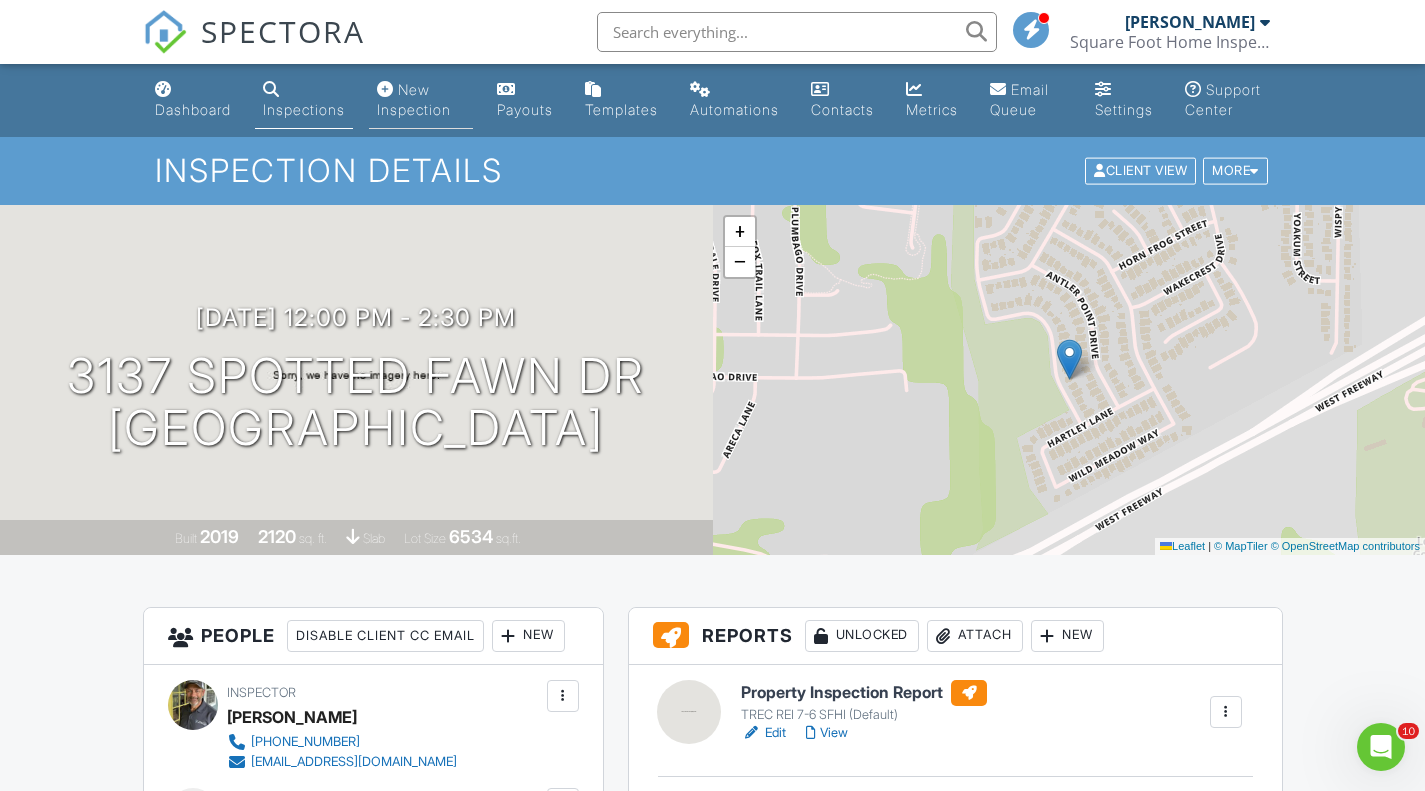 click on "New Inspection" at bounding box center (414, 99) 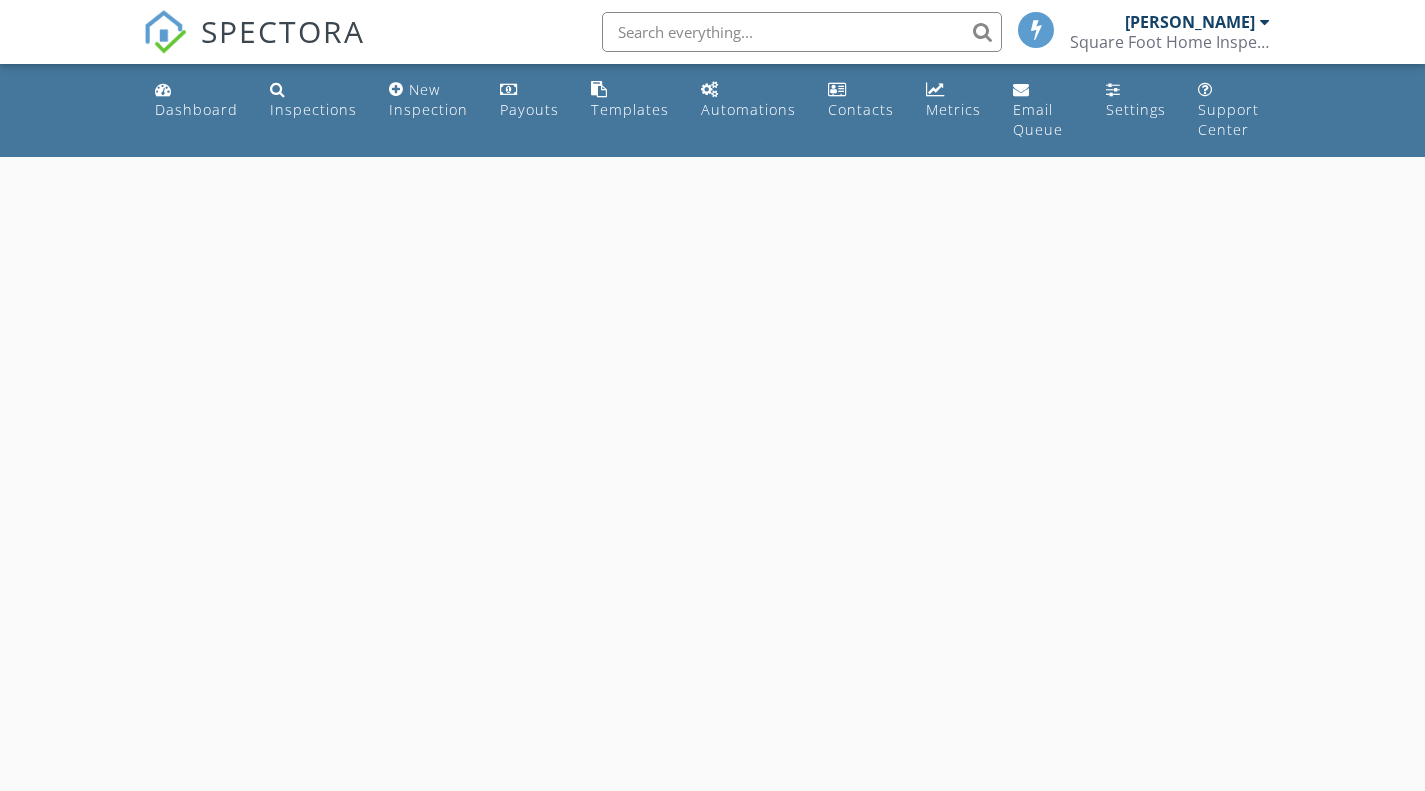 scroll, scrollTop: 0, scrollLeft: 0, axis: both 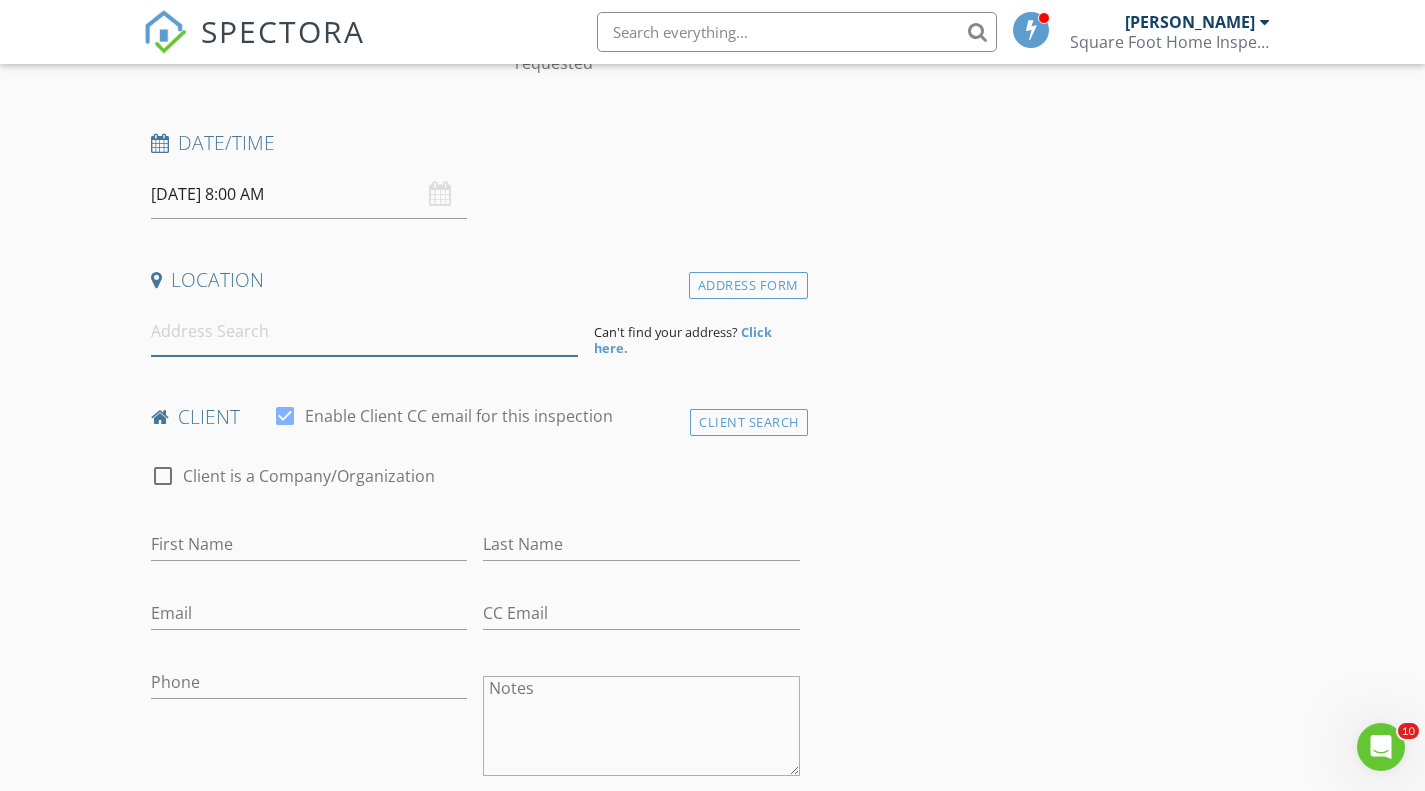 click at bounding box center (364, 331) 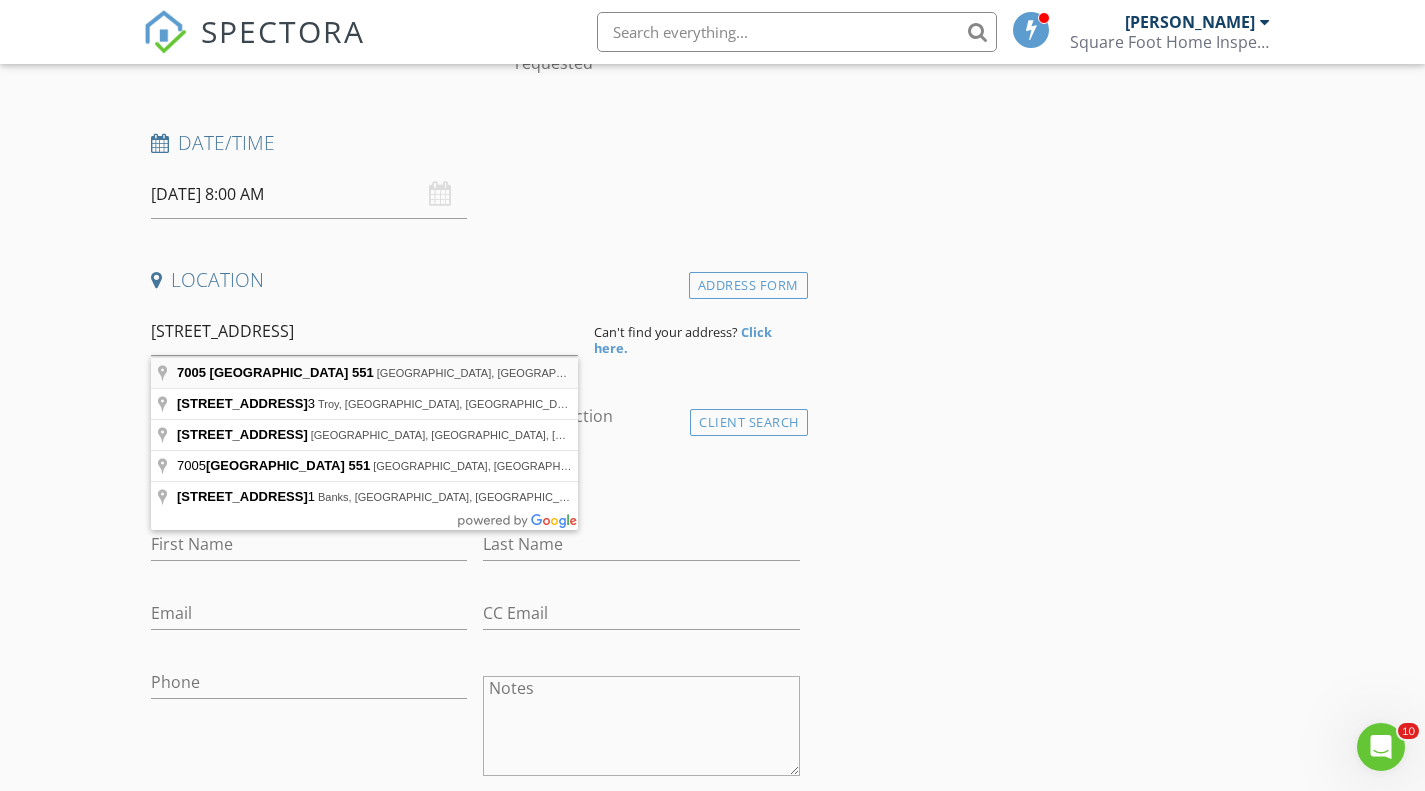 type on "[STREET_ADDRESS]" 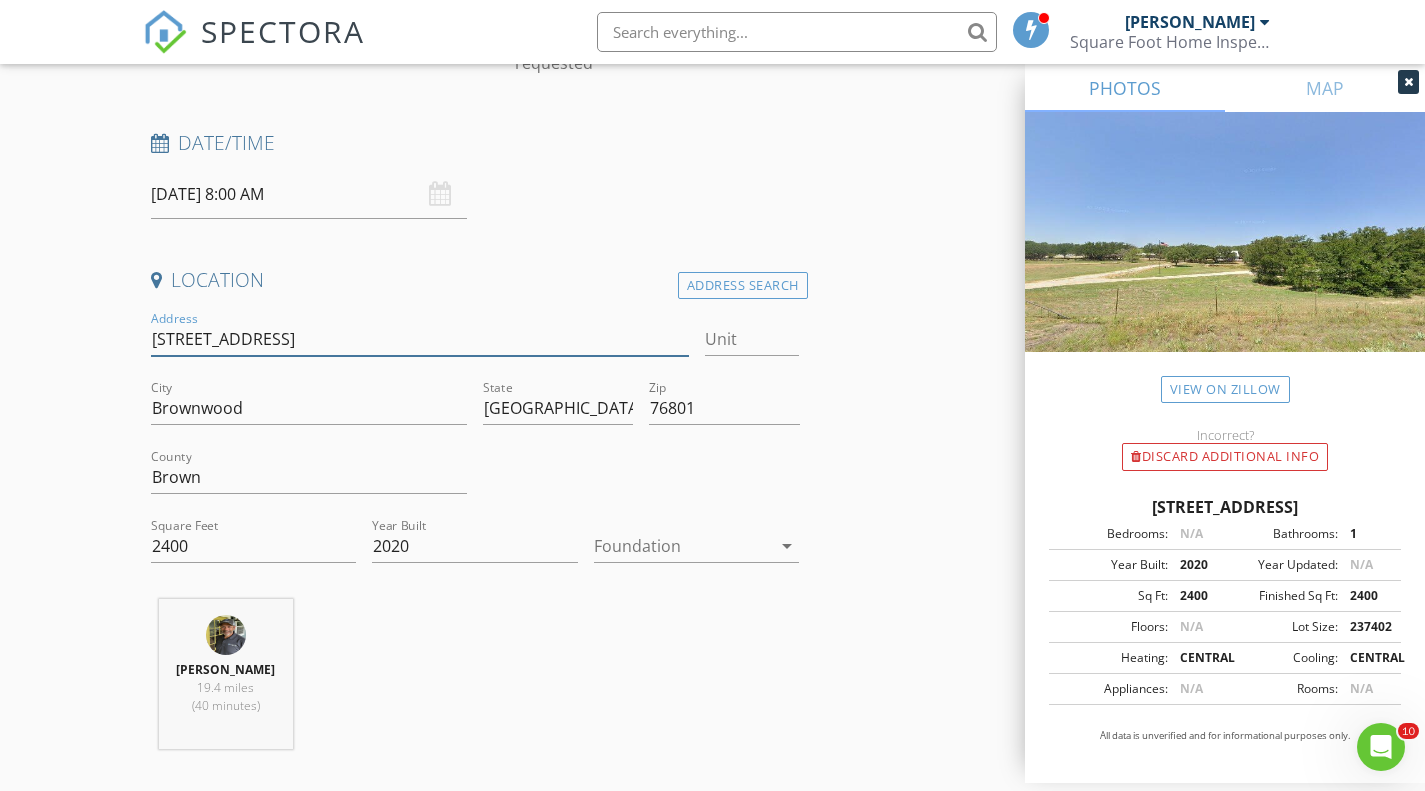 drag, startPoint x: 230, startPoint y: 340, endPoint x: 145, endPoint y: 336, distance: 85.09406 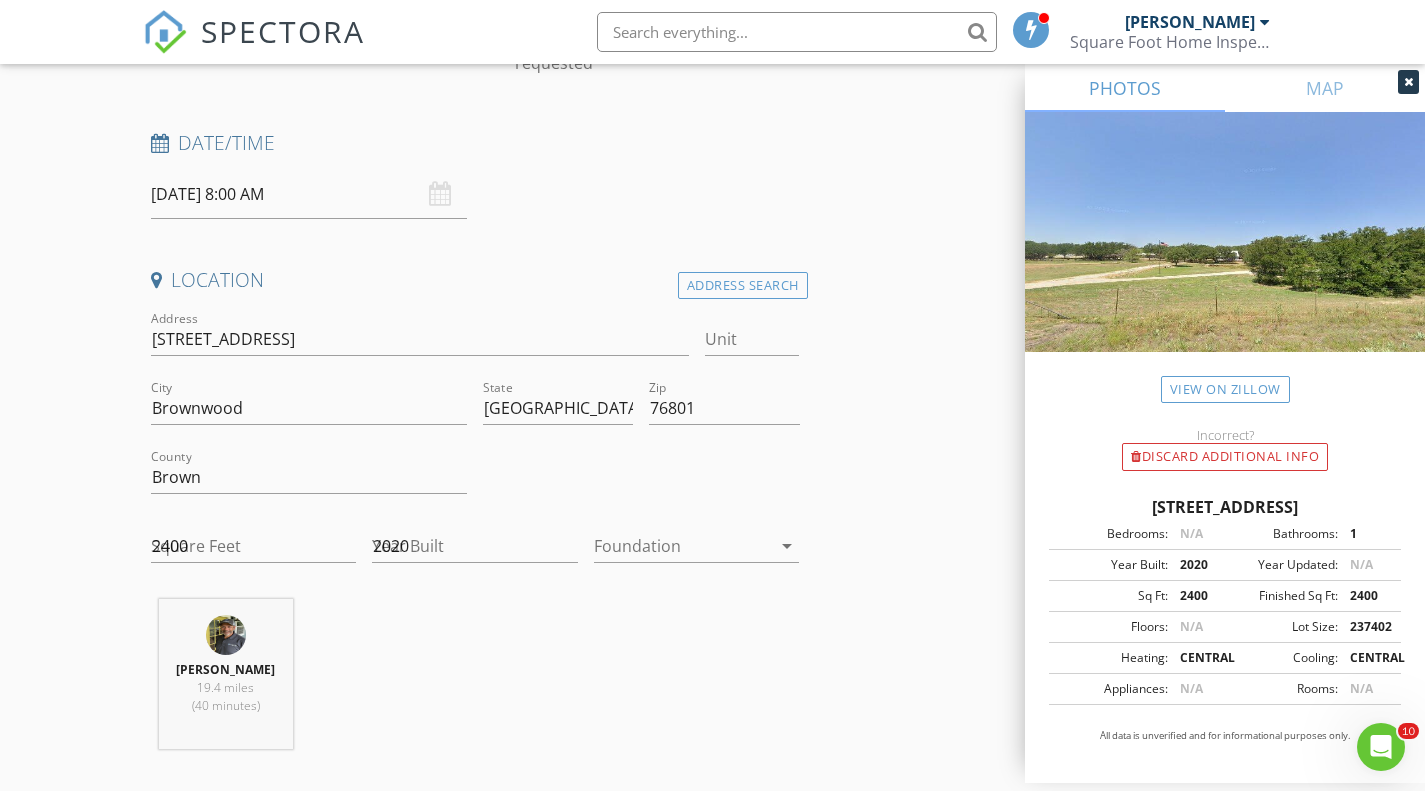 type 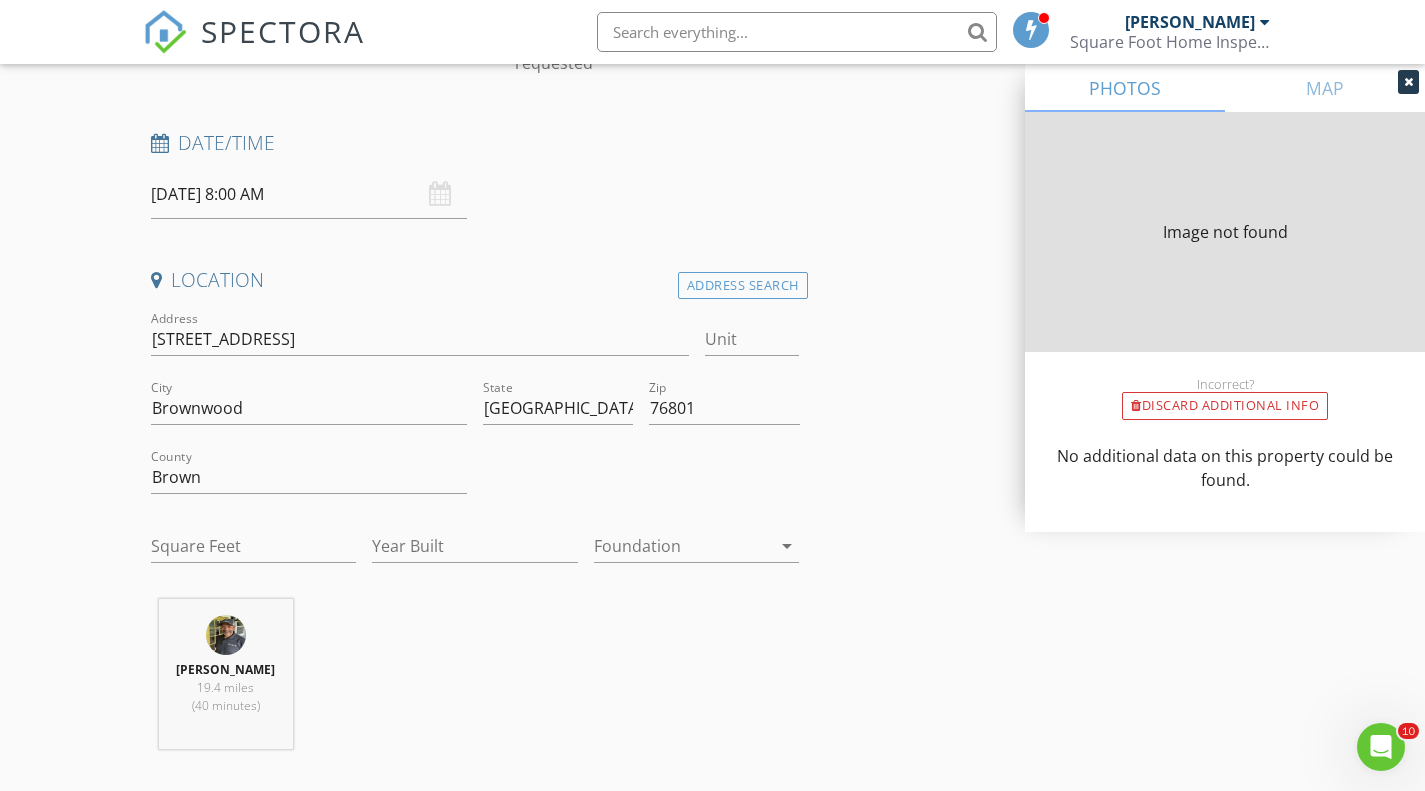 type on "2400" 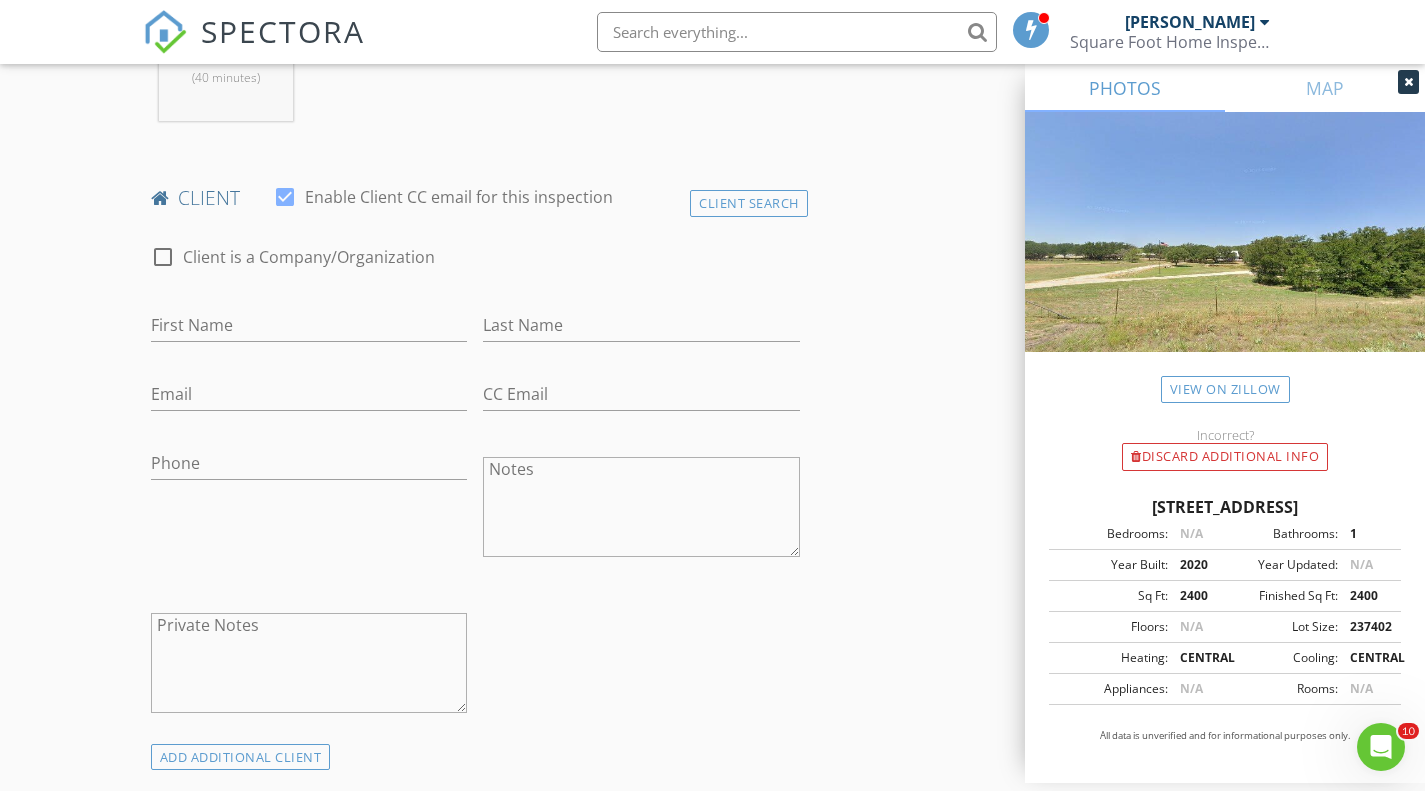 scroll, scrollTop: 1000, scrollLeft: 0, axis: vertical 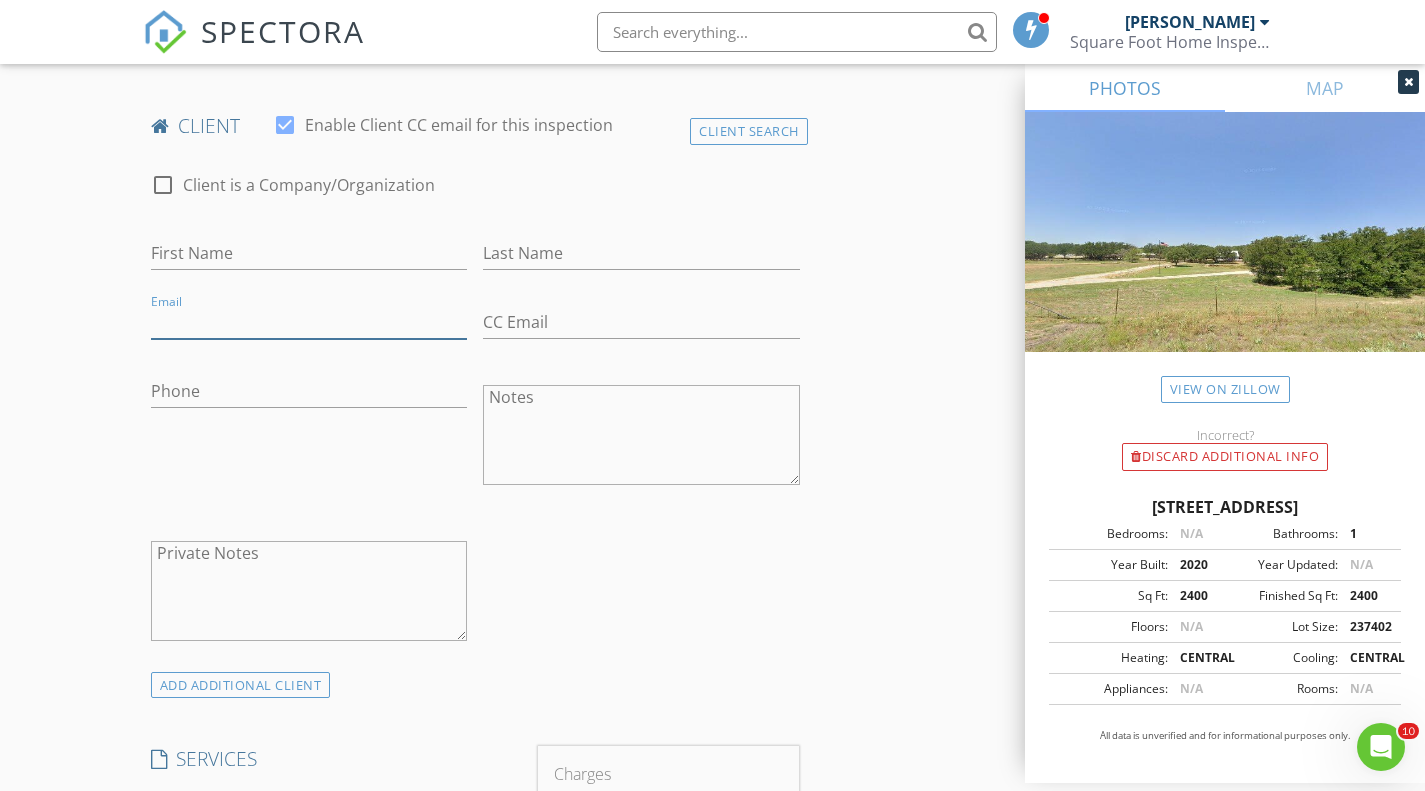 click on "Email" at bounding box center (309, 322) 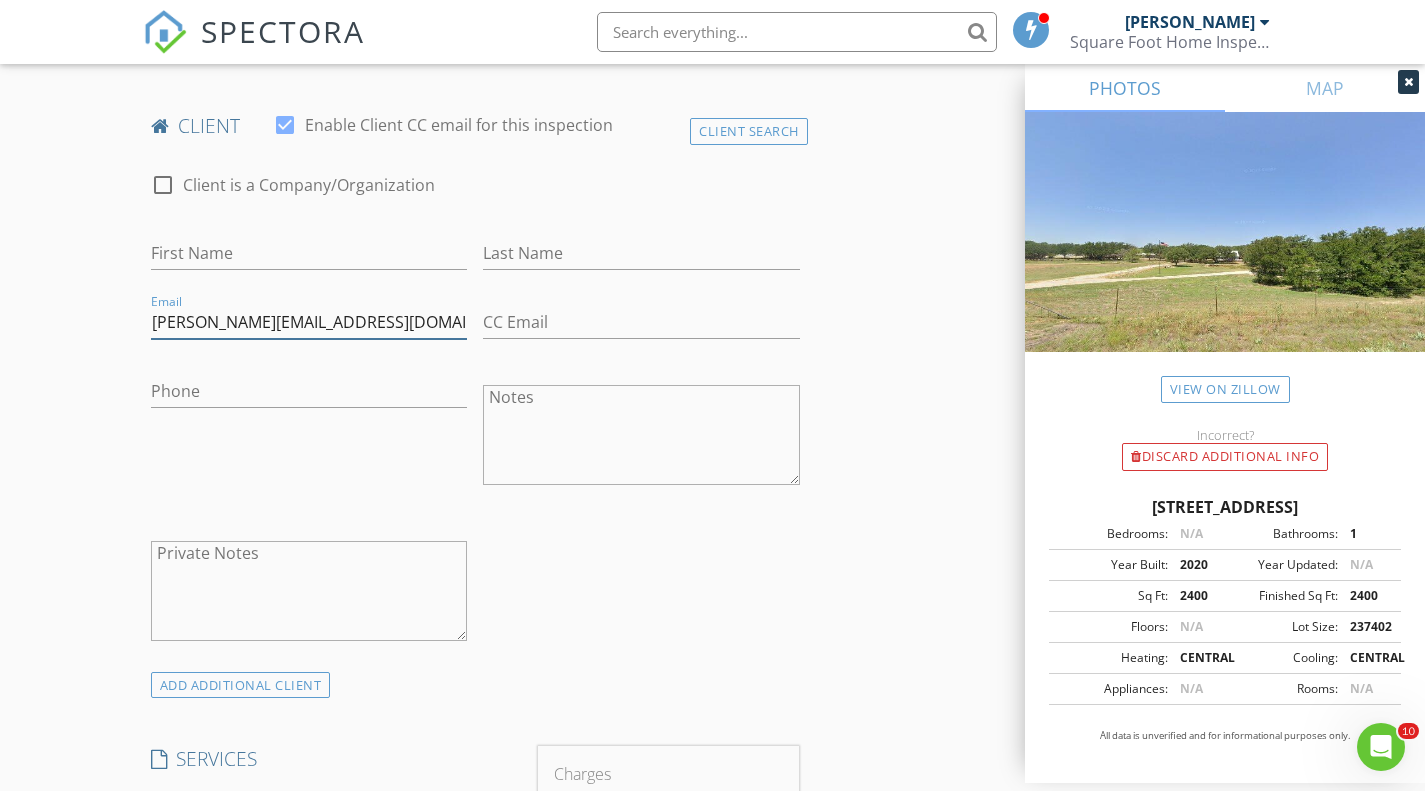 click on "kendro.newton37@gmail.com" at bounding box center (309, 322) 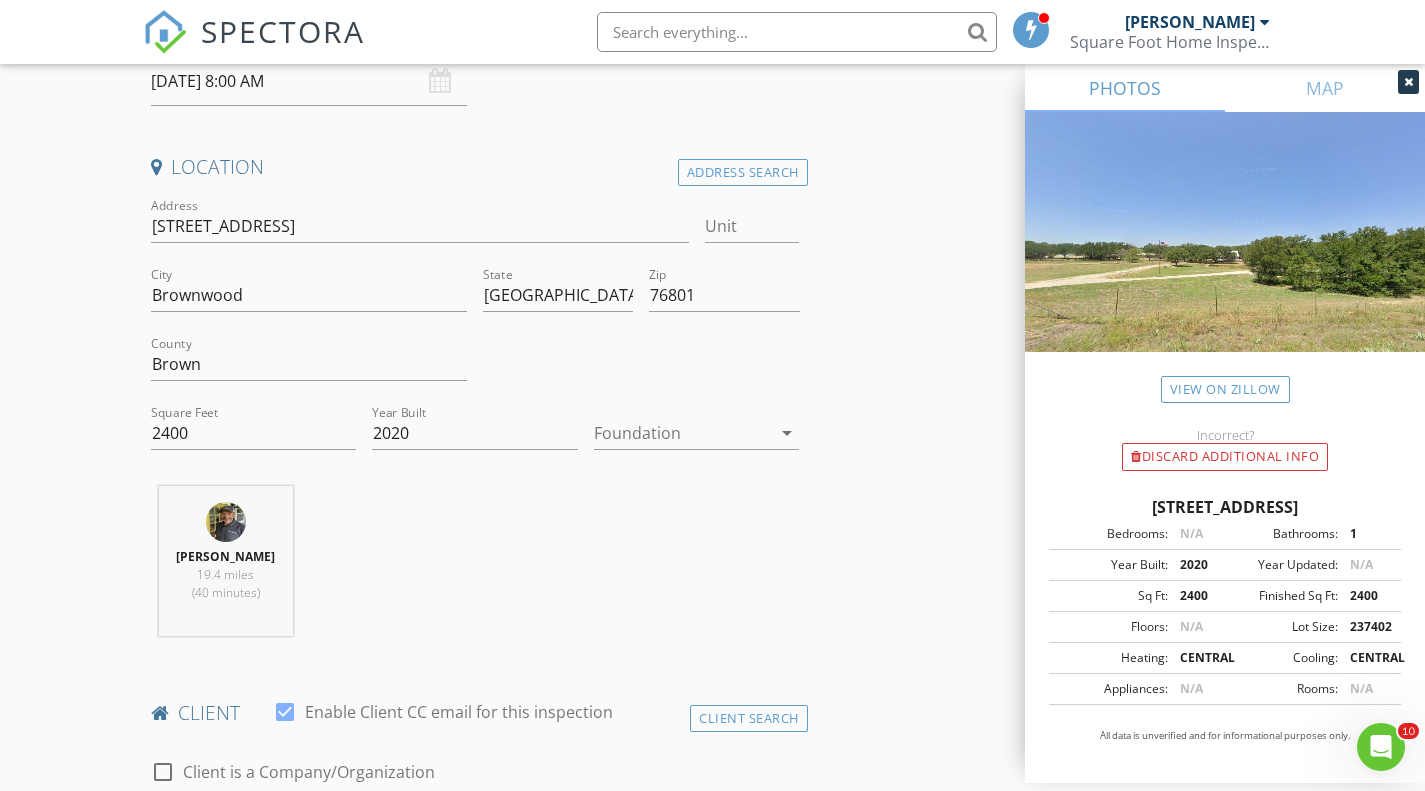 scroll, scrollTop: 400, scrollLeft: 0, axis: vertical 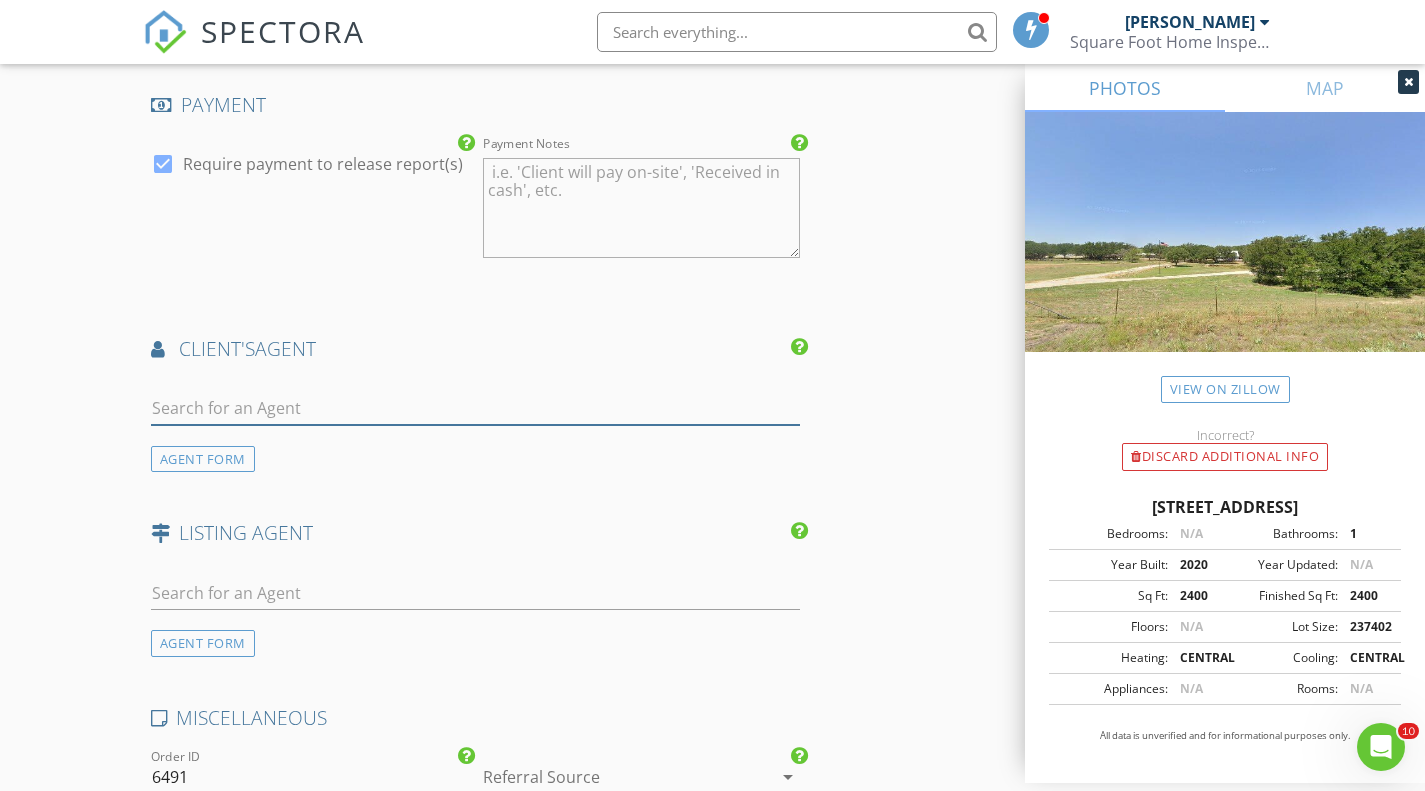 click at bounding box center (475, 408) 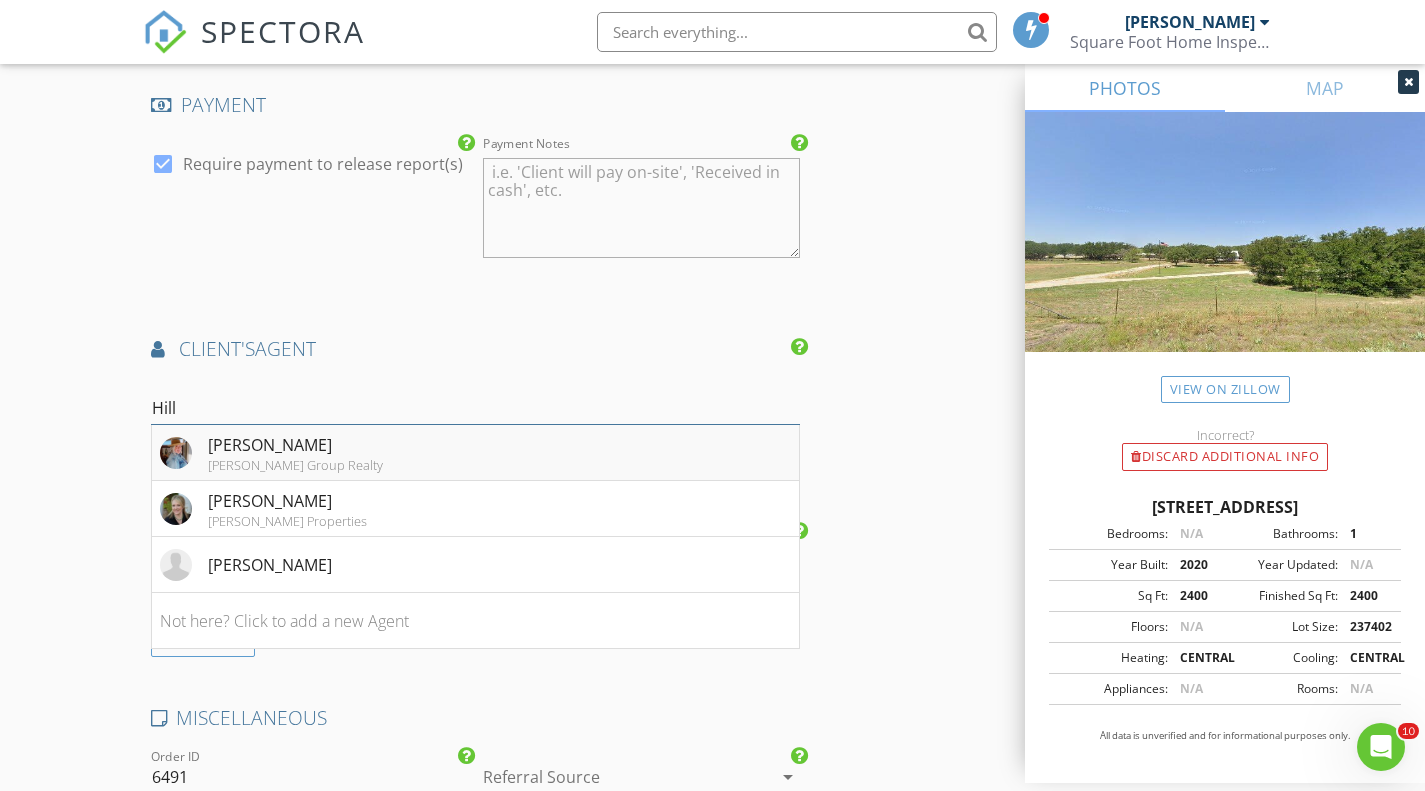 type on "Hill" 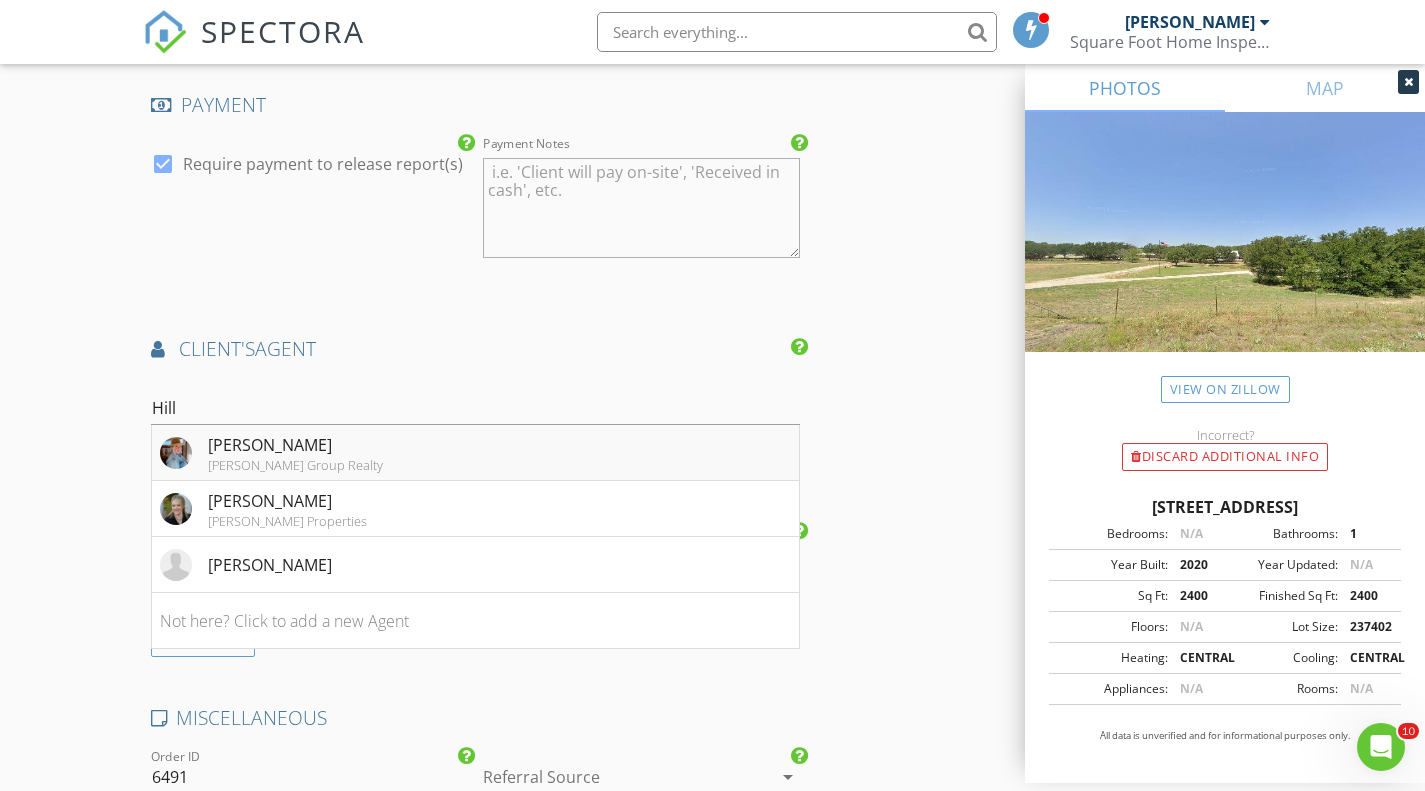click on "[PERSON_NAME]" at bounding box center [295, 445] 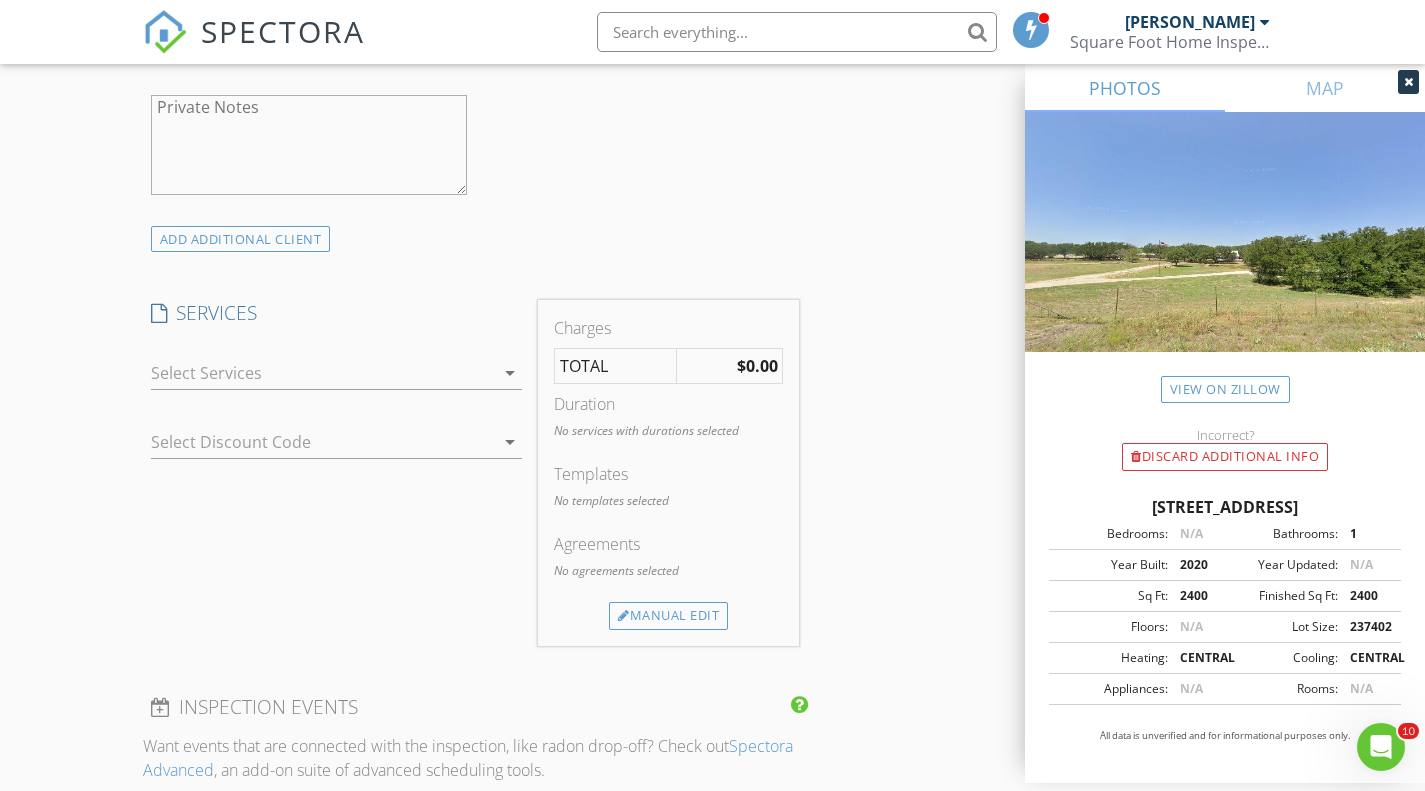 scroll, scrollTop: 1400, scrollLeft: 0, axis: vertical 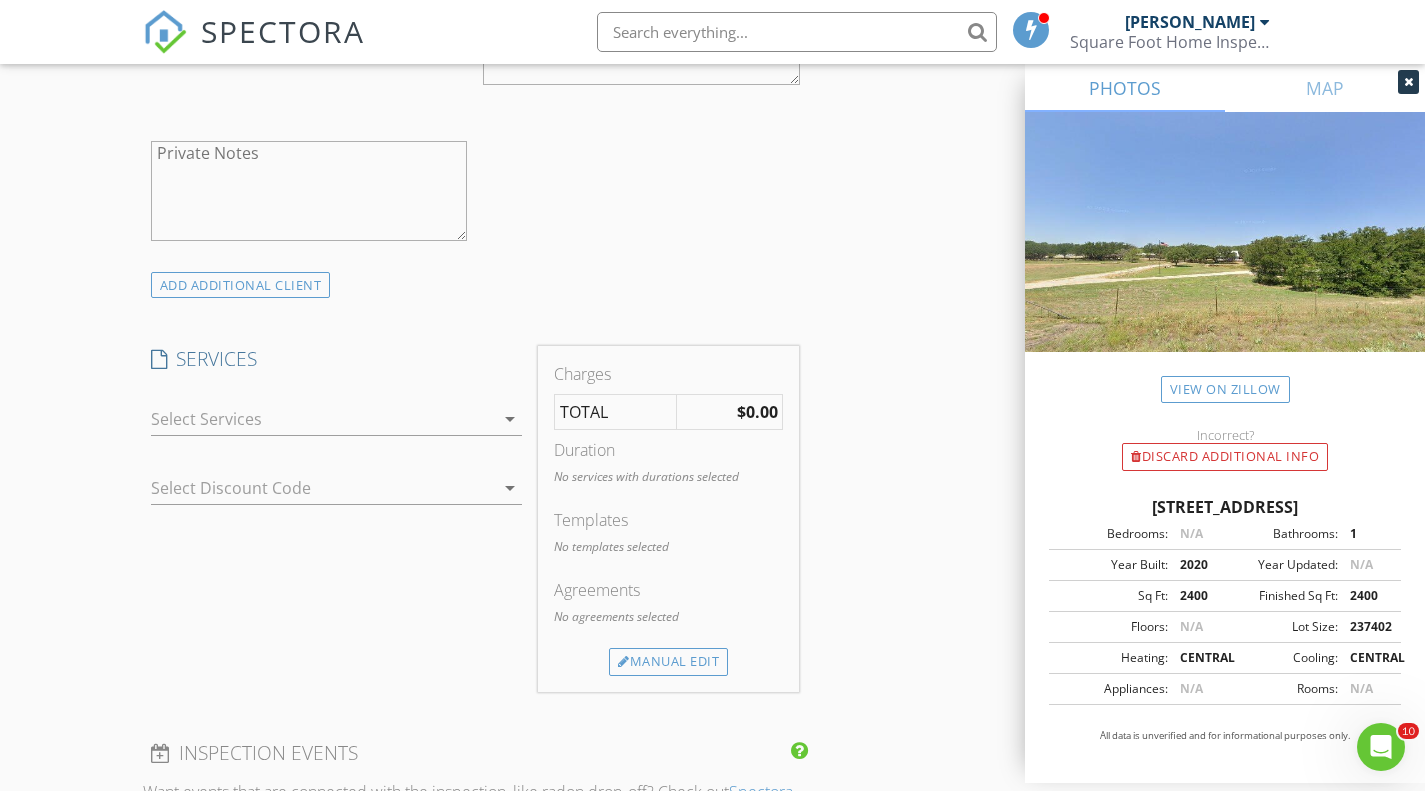 click at bounding box center [323, 419] 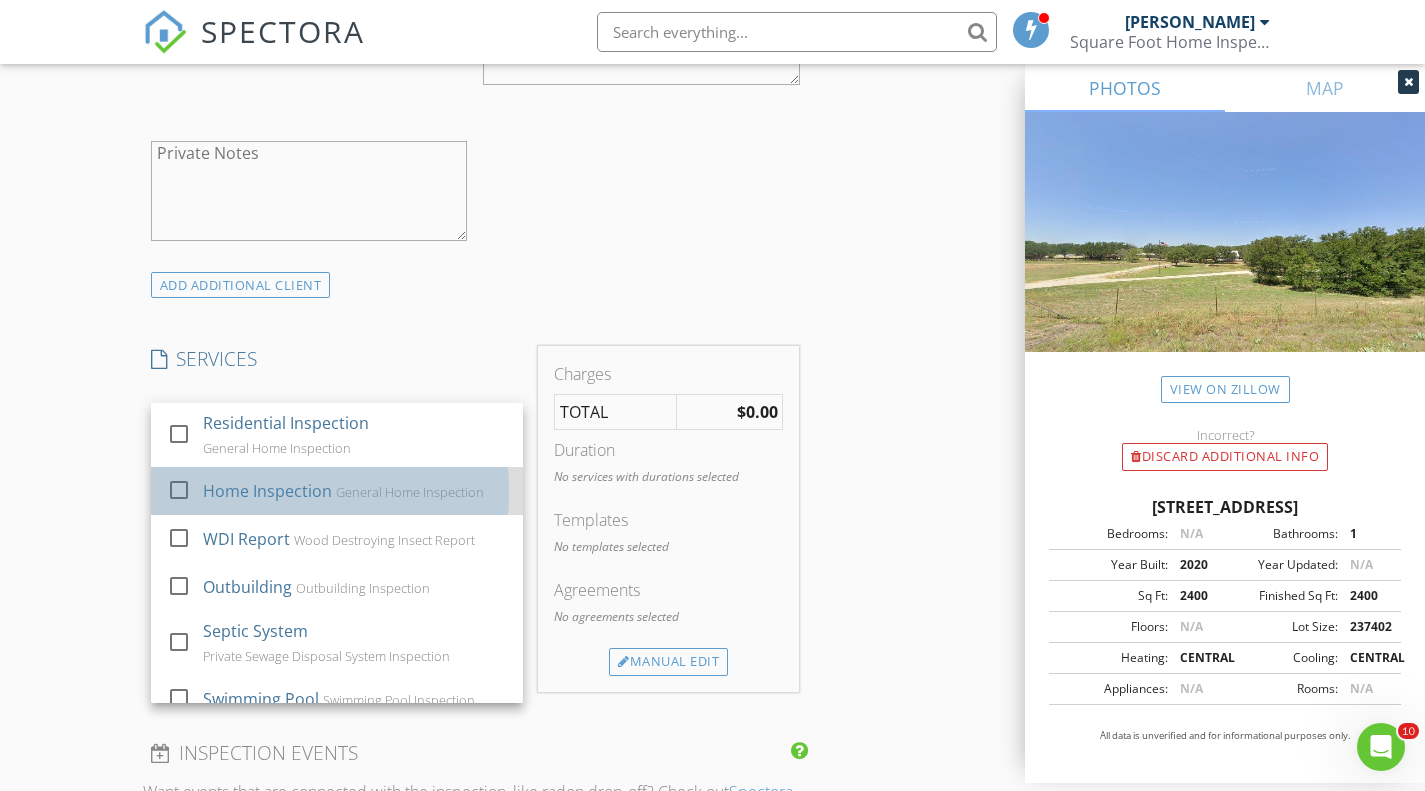 click on "Home Inspection   General Home Inspection" at bounding box center [355, 491] 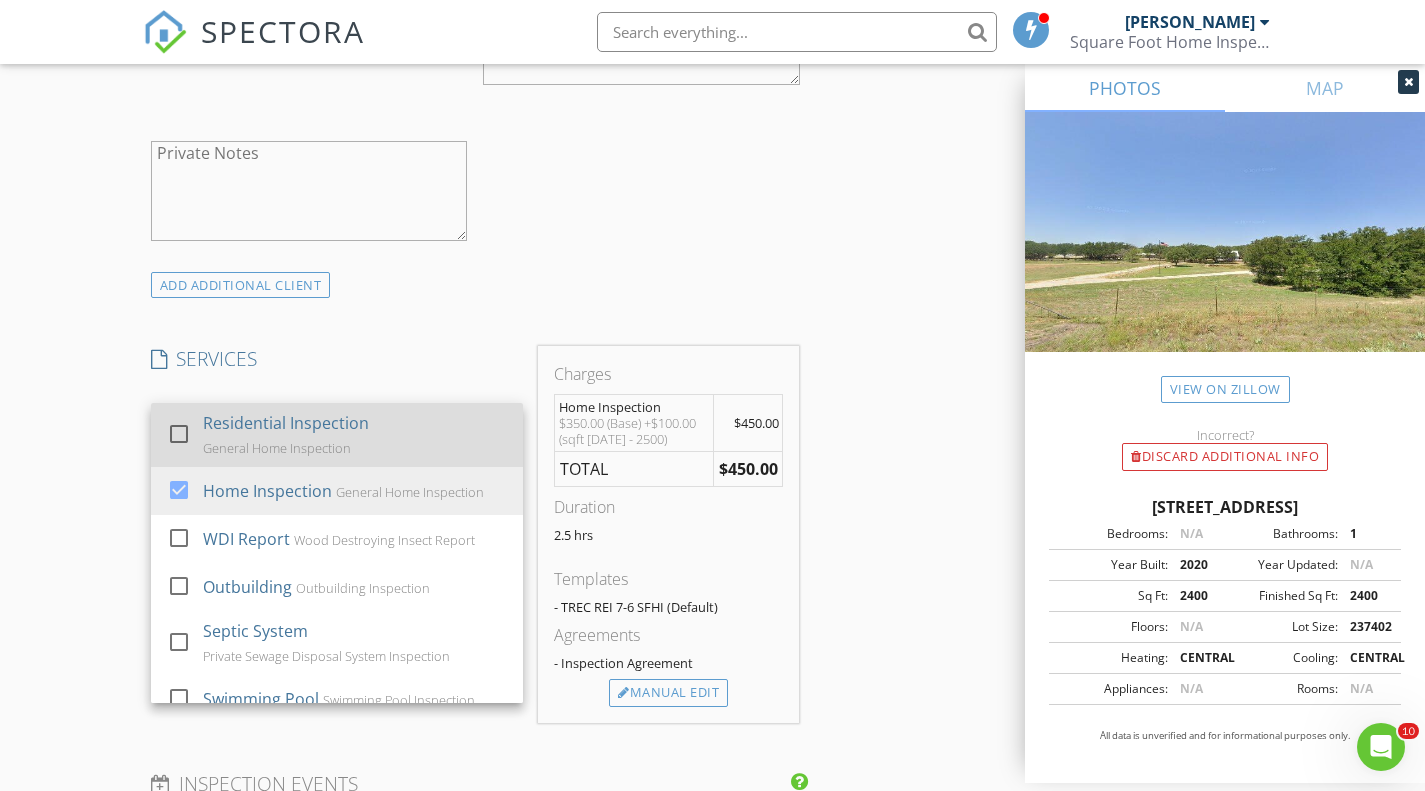 click on "Residential Inspection    General Home Inspection" at bounding box center (355, 435) 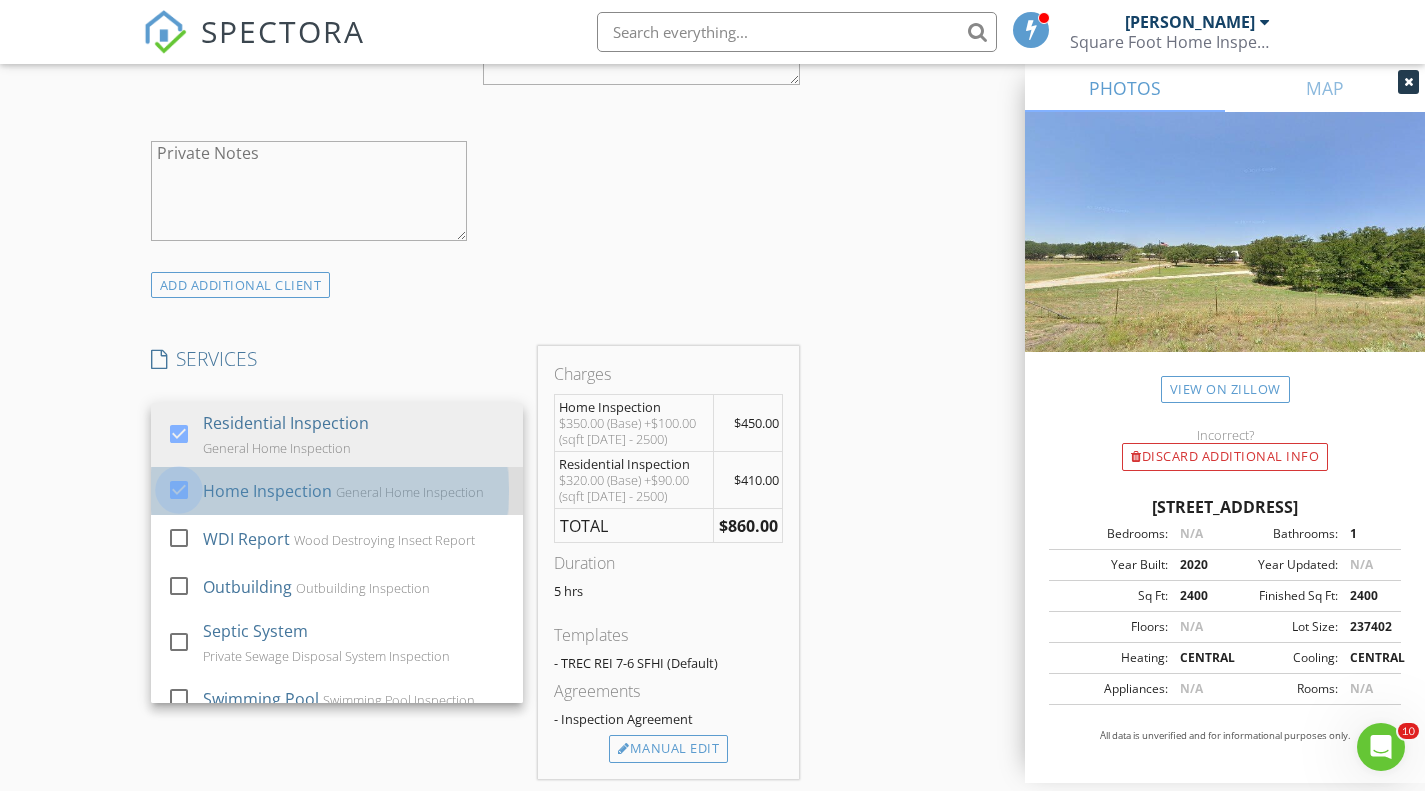 click at bounding box center [179, 489] 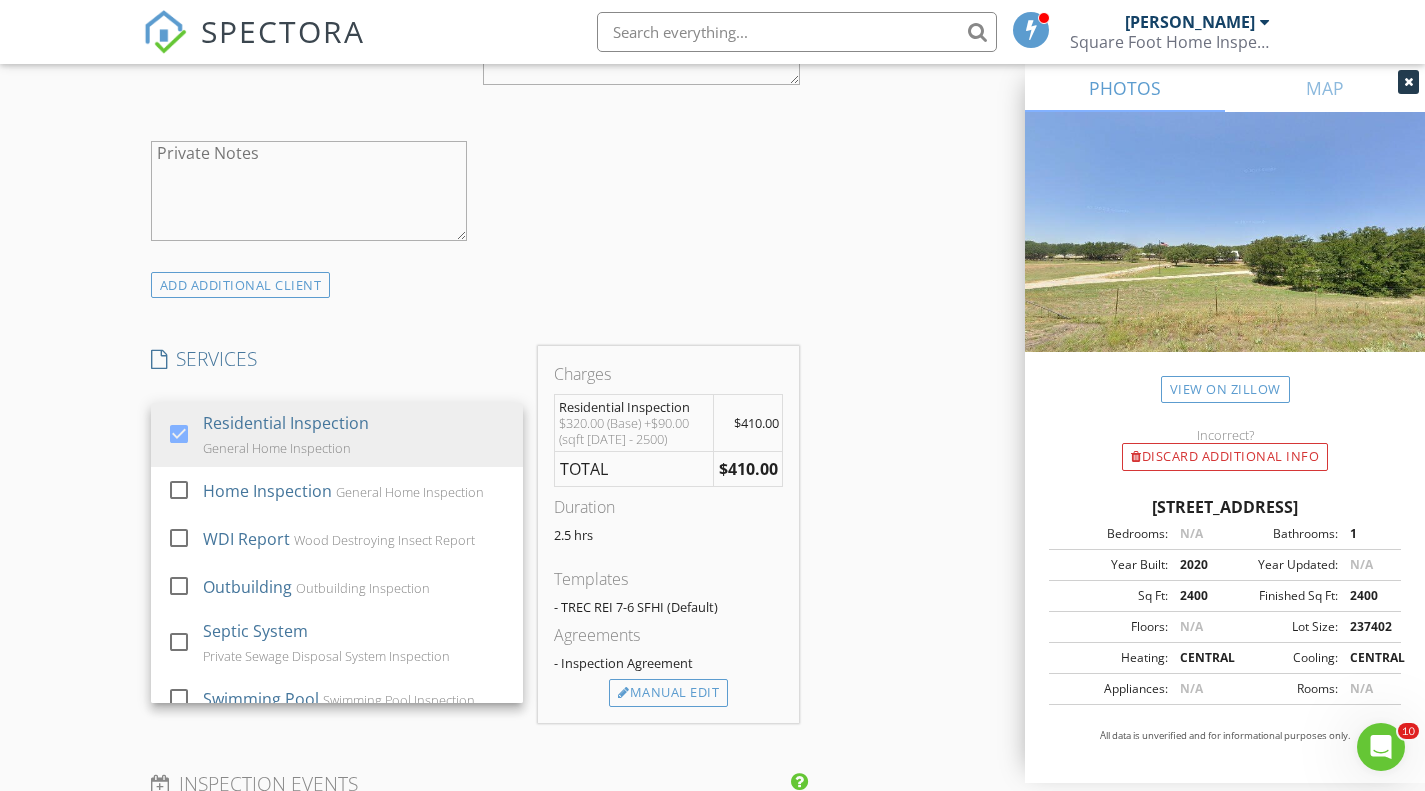 click on "INSPECTOR(S)
check_box   Brian DePrang   PRIMARY   Brian DePrang arrow_drop_down   check_box_outline_blank Brian DePrang specifically requested
Date/Time
07/12/2025 8:00 AM
Location
Address Search       Address 7005 Co Rd 551   Unit   City Brownwood   State TX   Zip 76801   County Brown     Square Feet 2400   Year Built 2020   Foundation arrow_drop_down     Brian DePrang     19.4 miles     (40 minutes)
client
check_box Enable Client CC email for this inspection   Client Search     check_box_outline_blank Client is a Company/Organization     First Name   Last Name   Email kendra.newton37@gmail.com   CC Email   Phone           Notes   Private Notes
ADD ADDITIONAL client
SERVICES
check_box   Residential Inspection    General Home Inspection check_box_outline_blank" at bounding box center (713, 755) 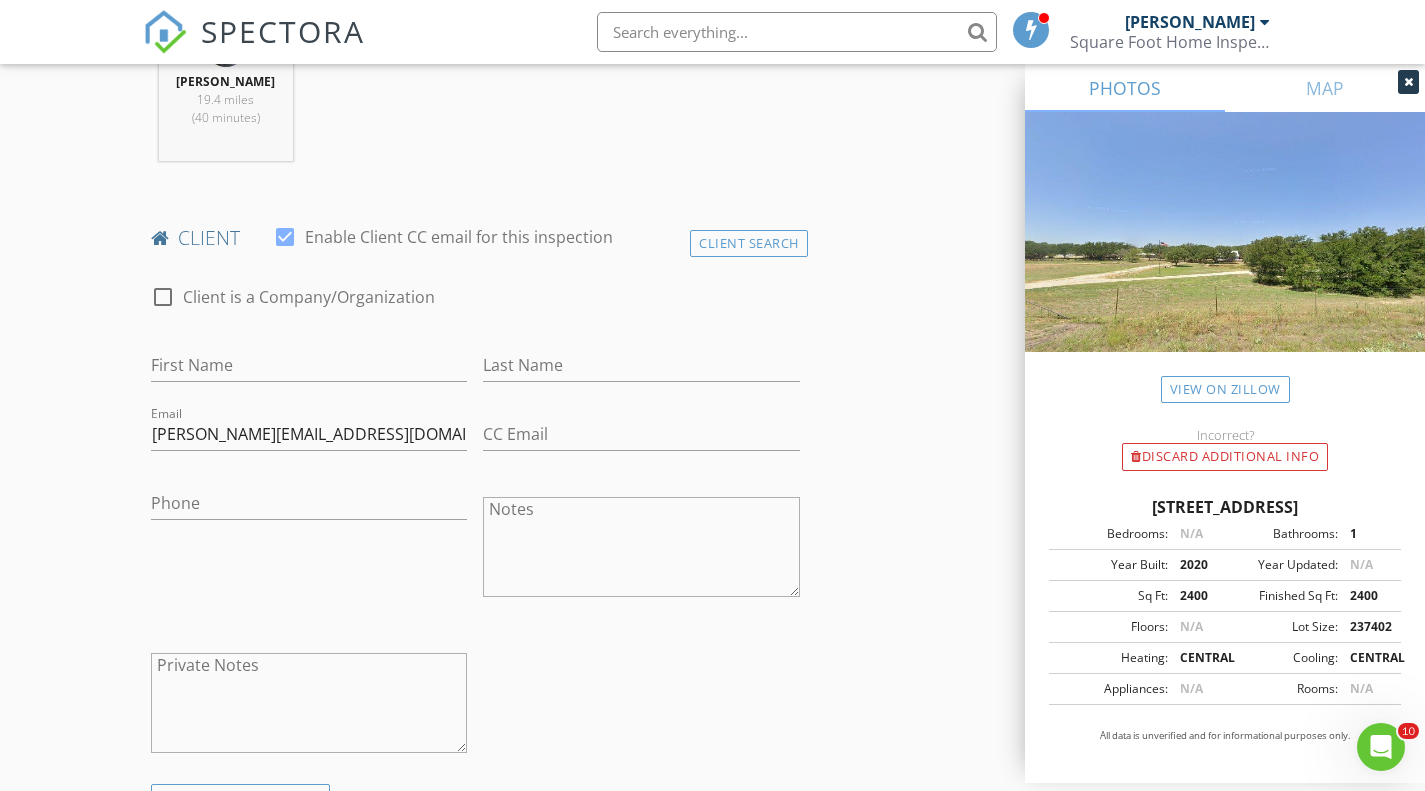 scroll, scrollTop: 800, scrollLeft: 0, axis: vertical 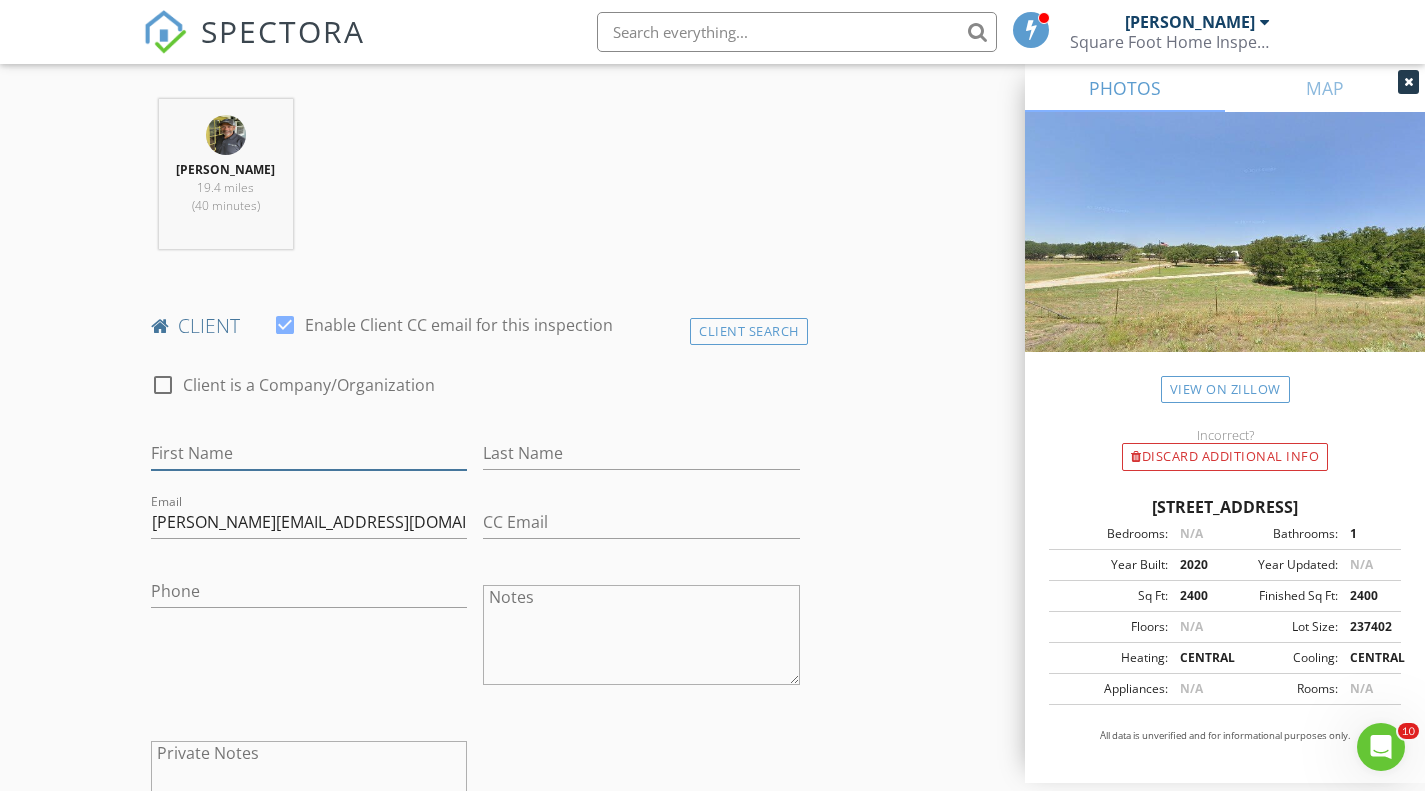 click on "First Name" at bounding box center (309, 453) 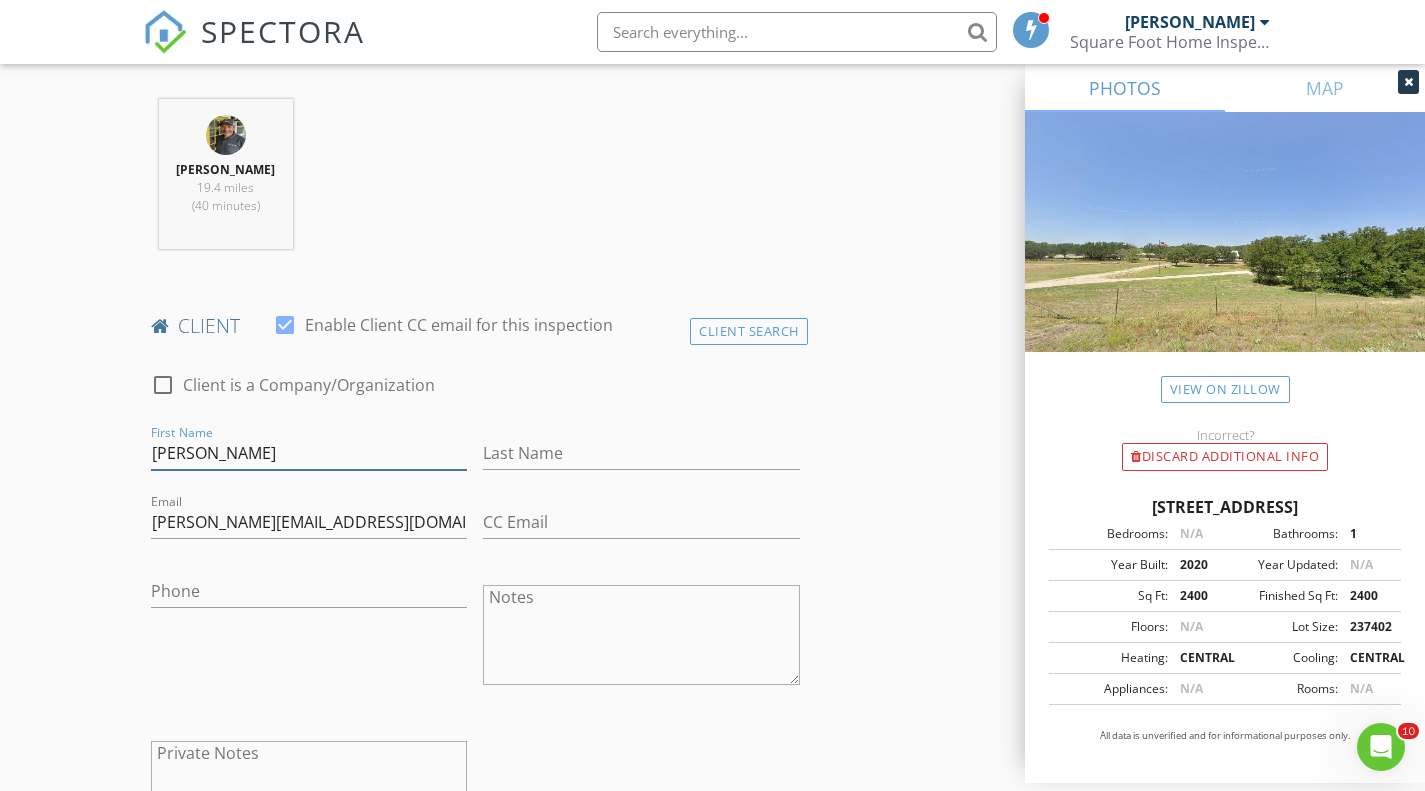 type on "[PERSON_NAME]" 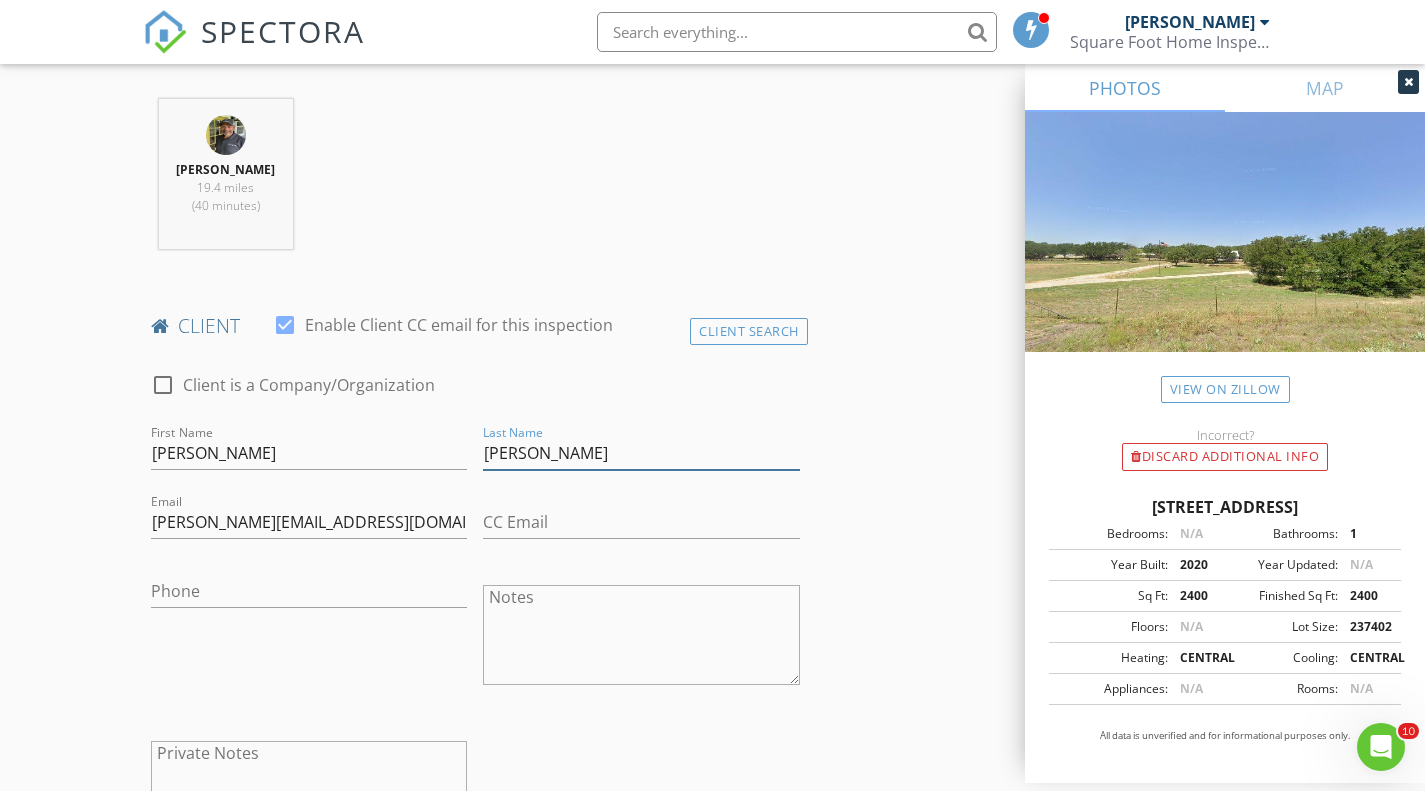 type on "[PERSON_NAME]" 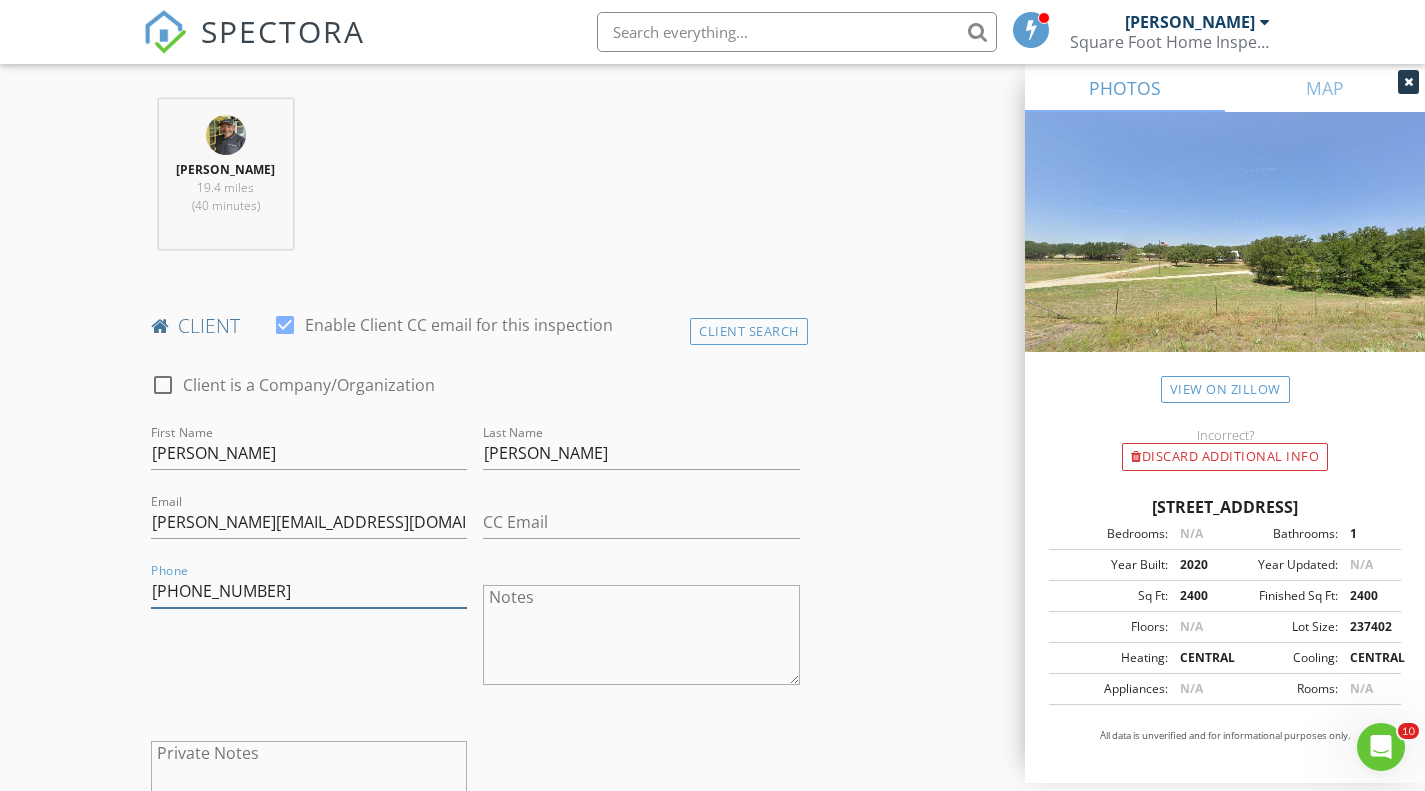 type on "[PHONE_NUMBER]" 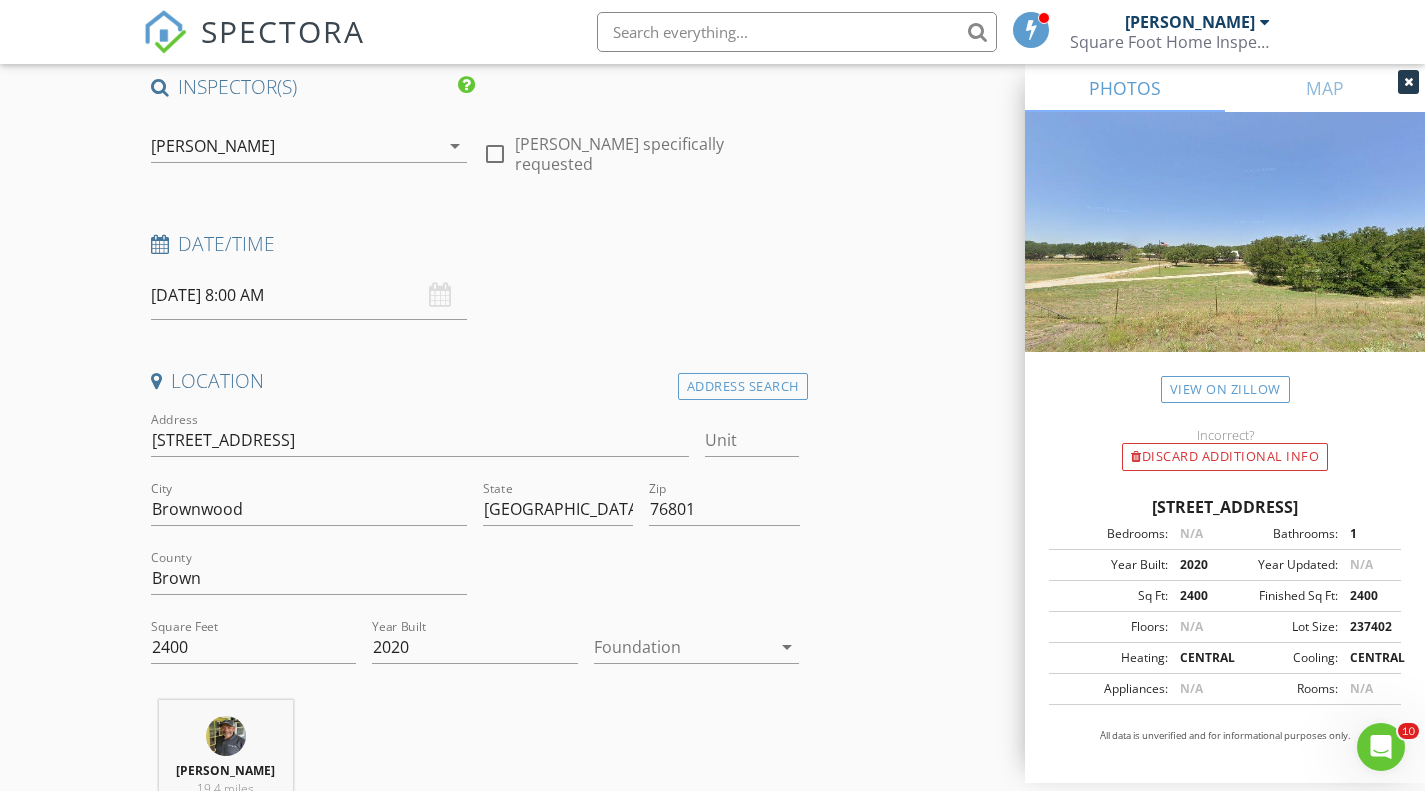 scroll, scrollTop: 200, scrollLeft: 0, axis: vertical 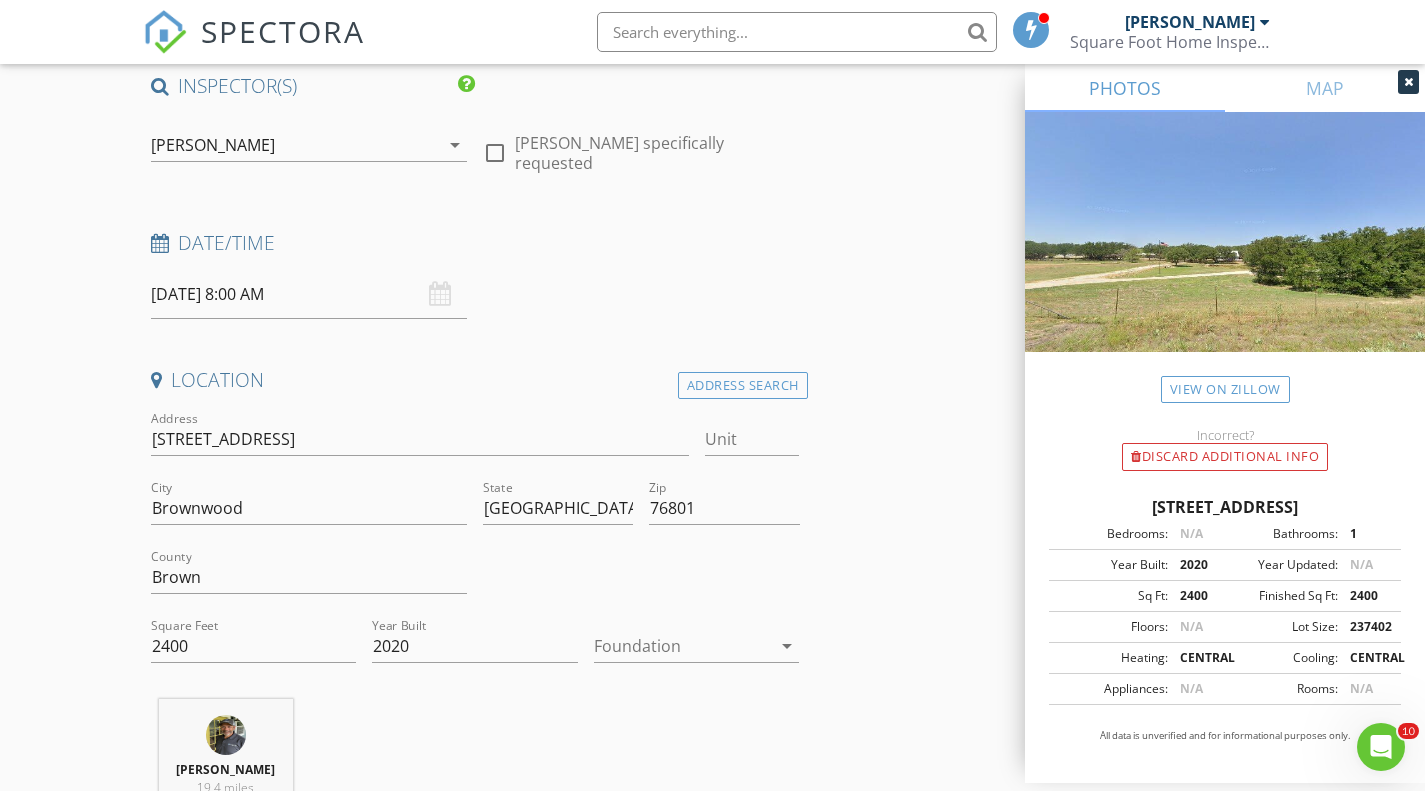 click on "07/12/2025 8:00 AM" at bounding box center (309, 294) 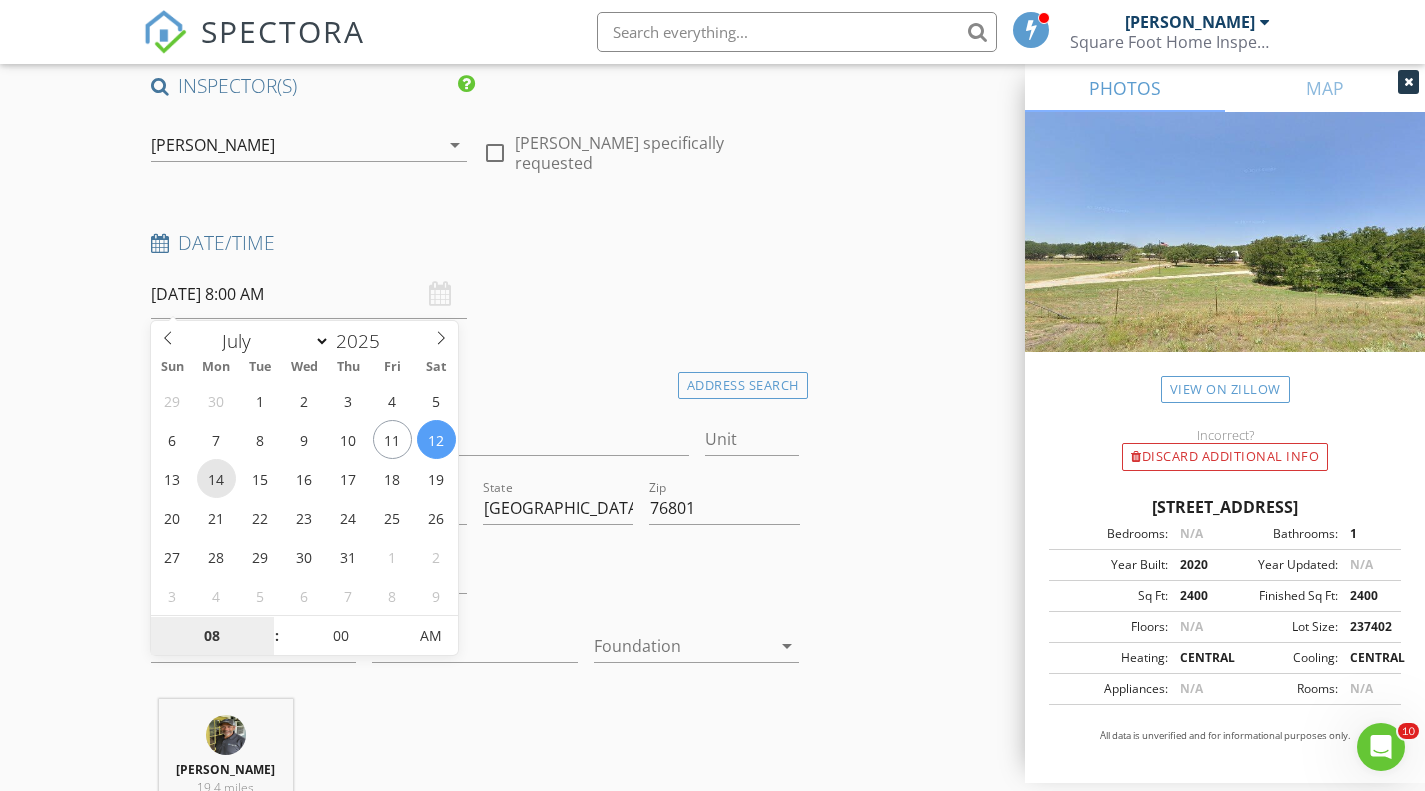 type on "[DATE] 8:00 AM" 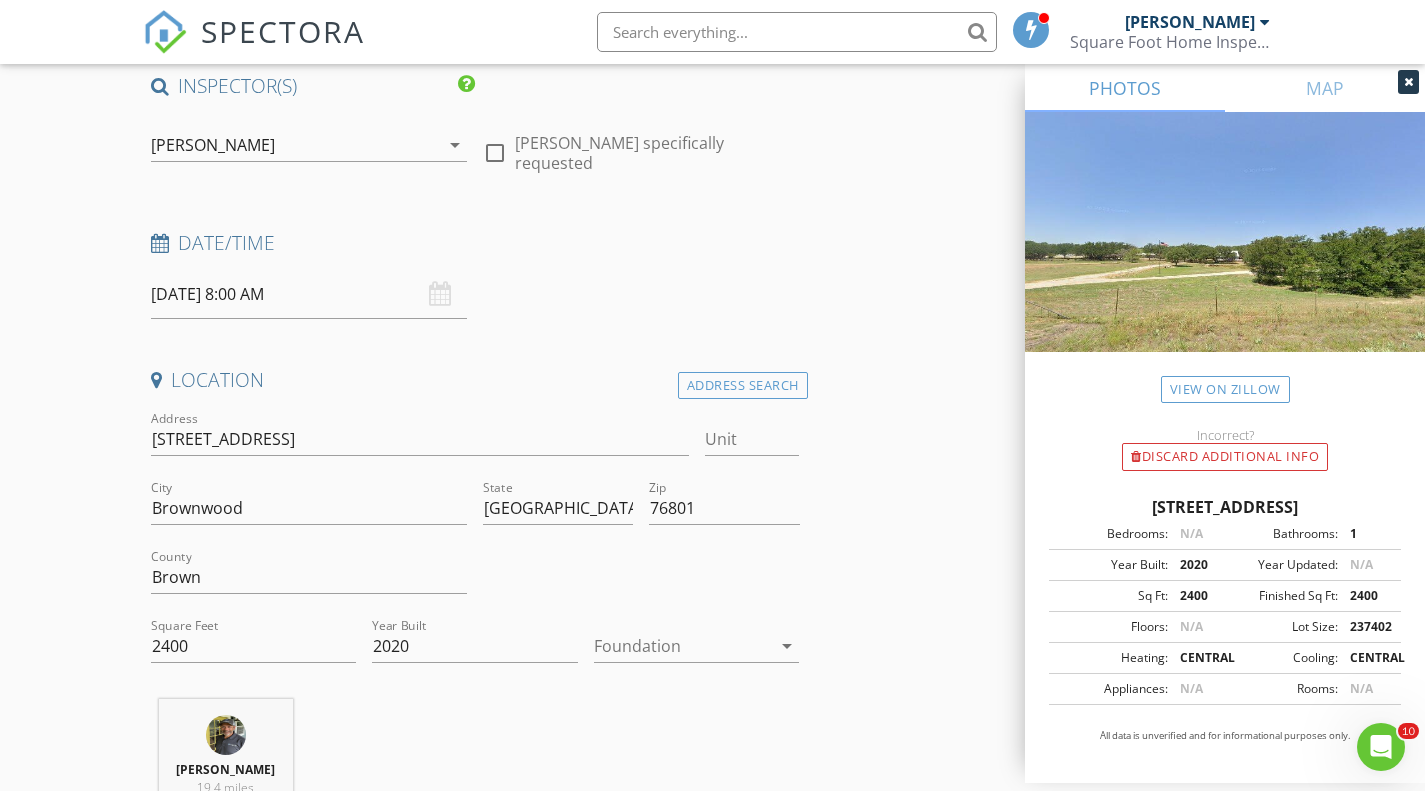 click on "Location" at bounding box center [475, 380] 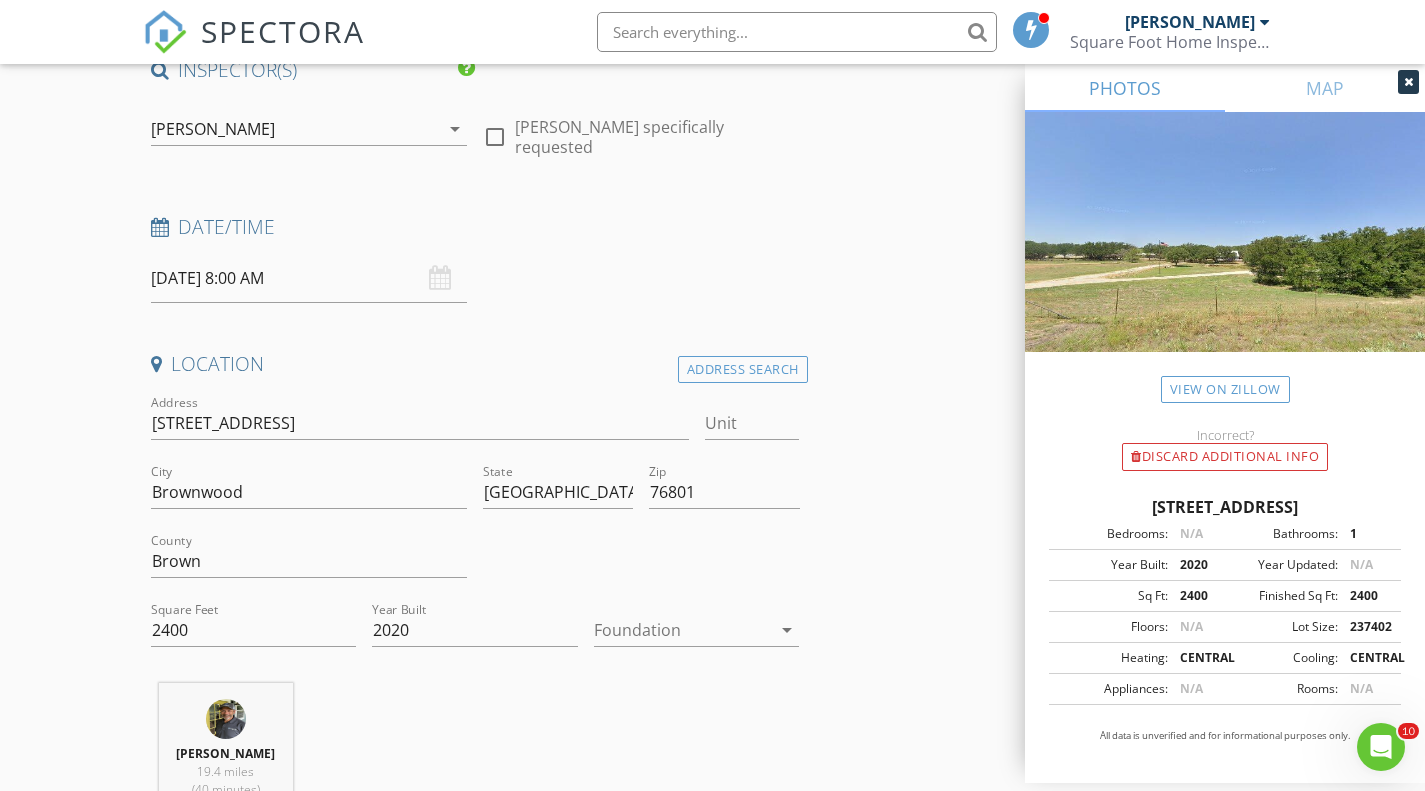 scroll, scrollTop: 200, scrollLeft: 0, axis: vertical 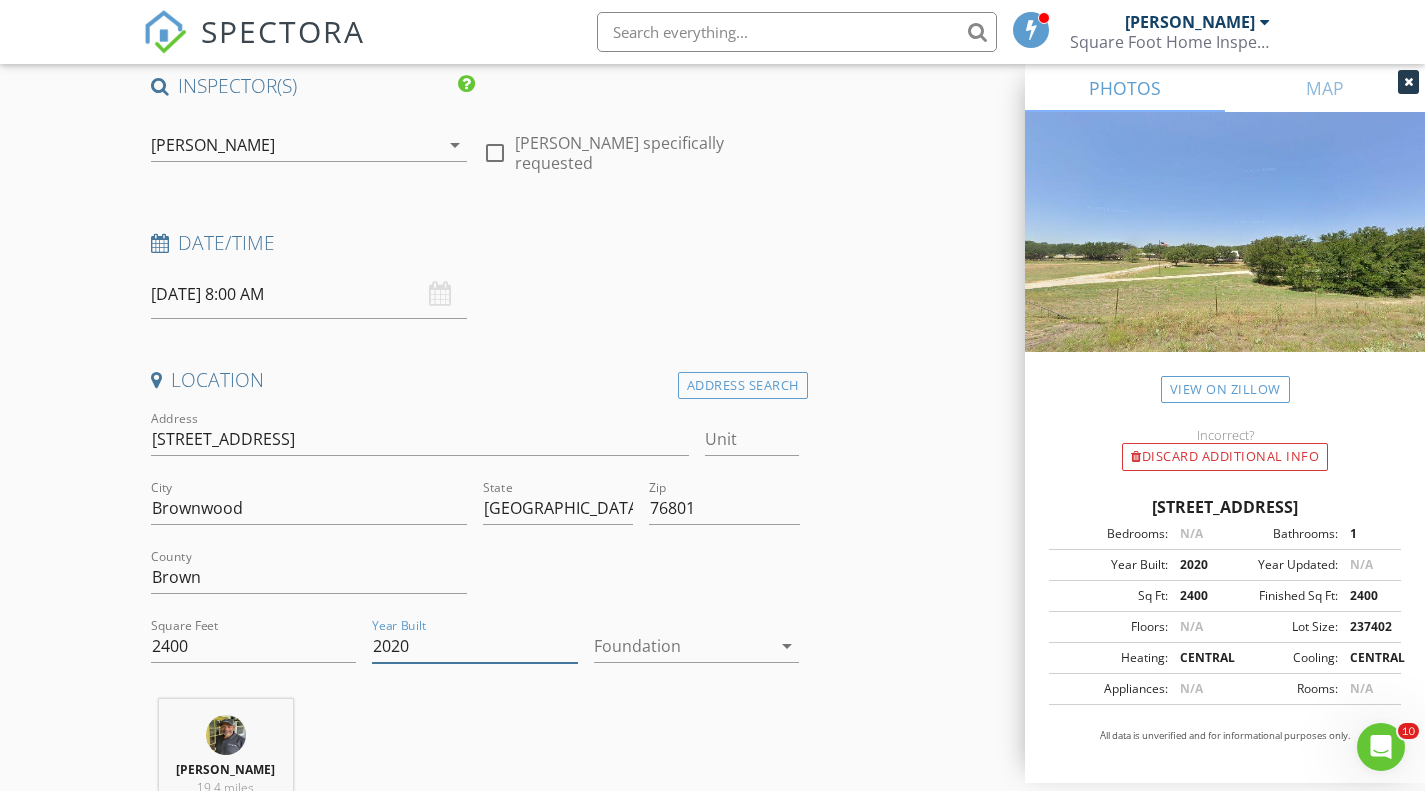click on "2020" at bounding box center [475, 646] 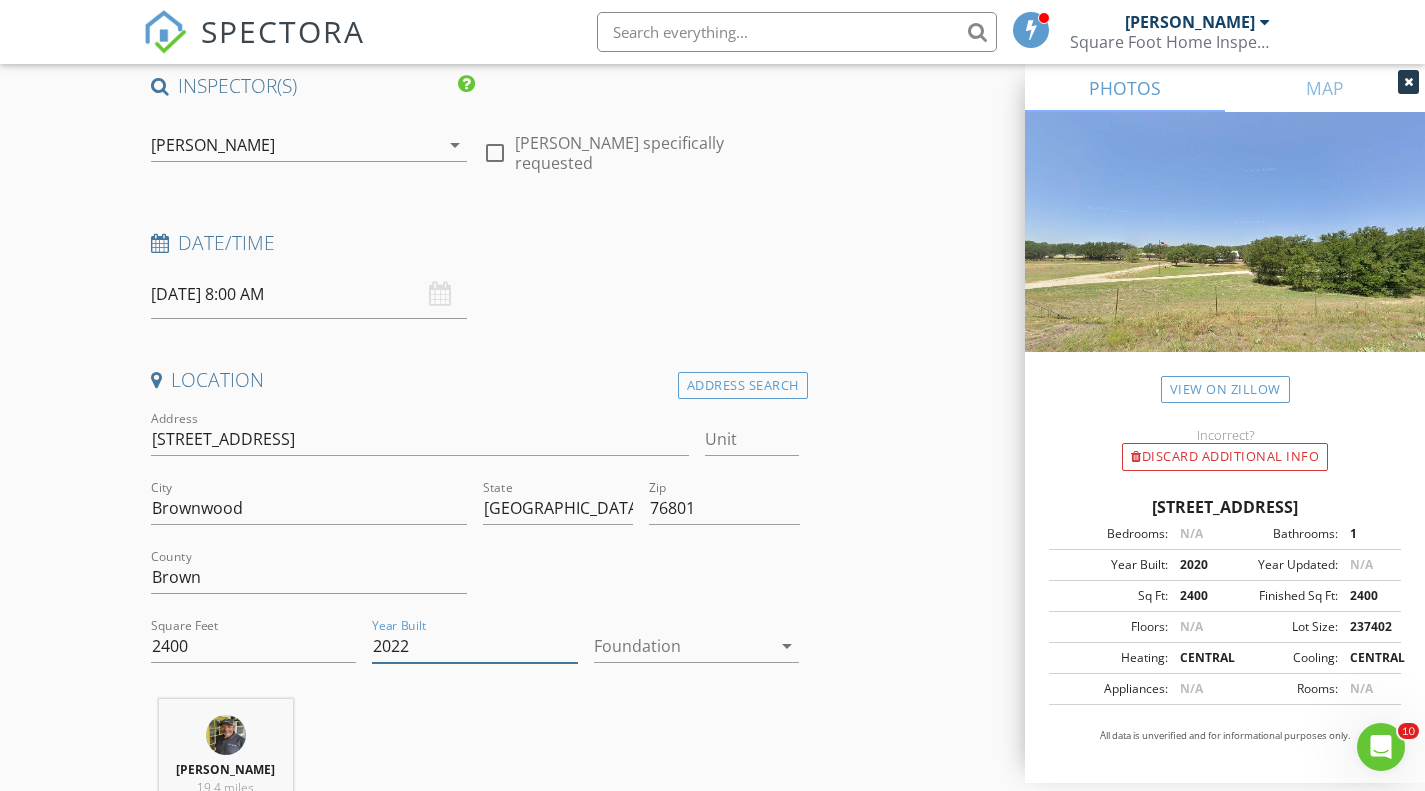 type on "2022" 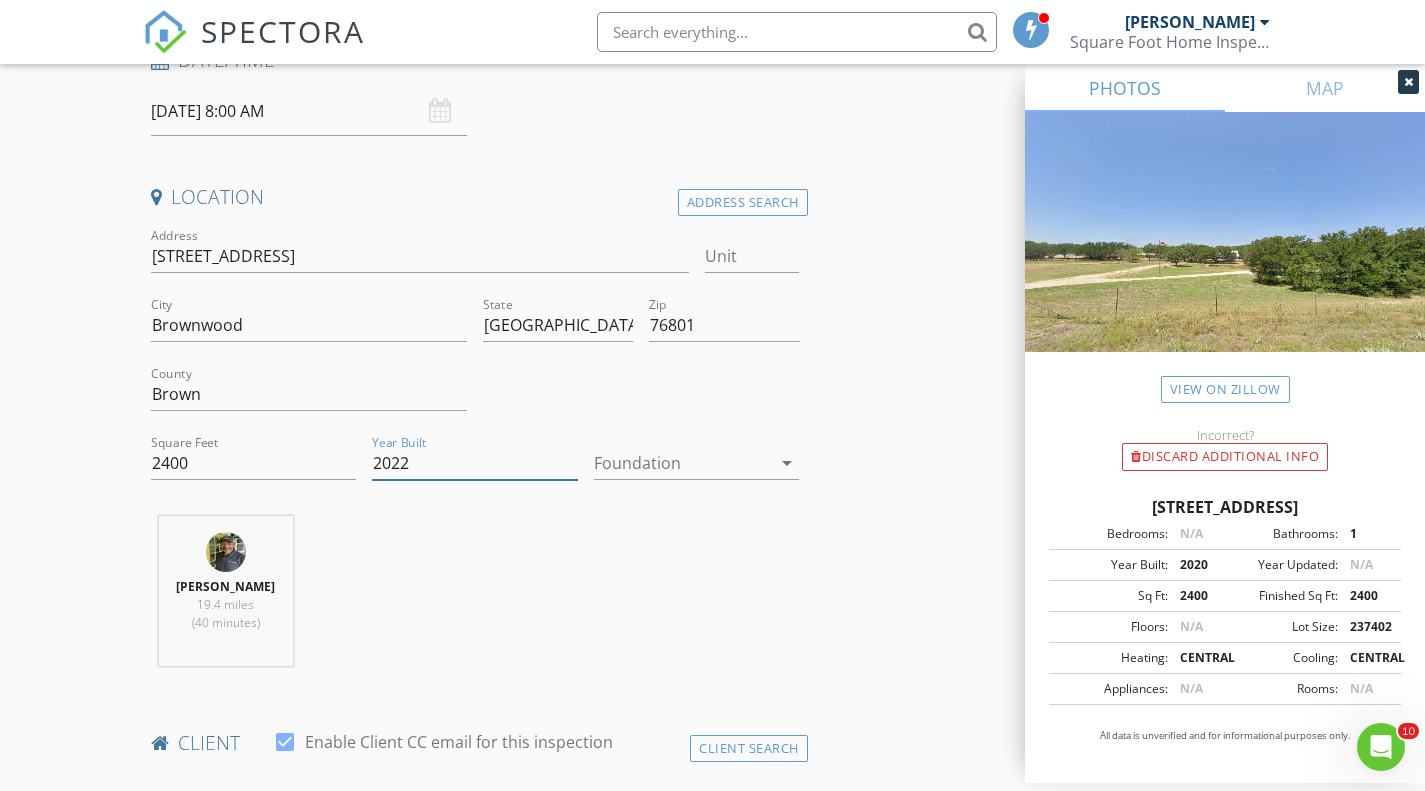 scroll, scrollTop: 400, scrollLeft: 0, axis: vertical 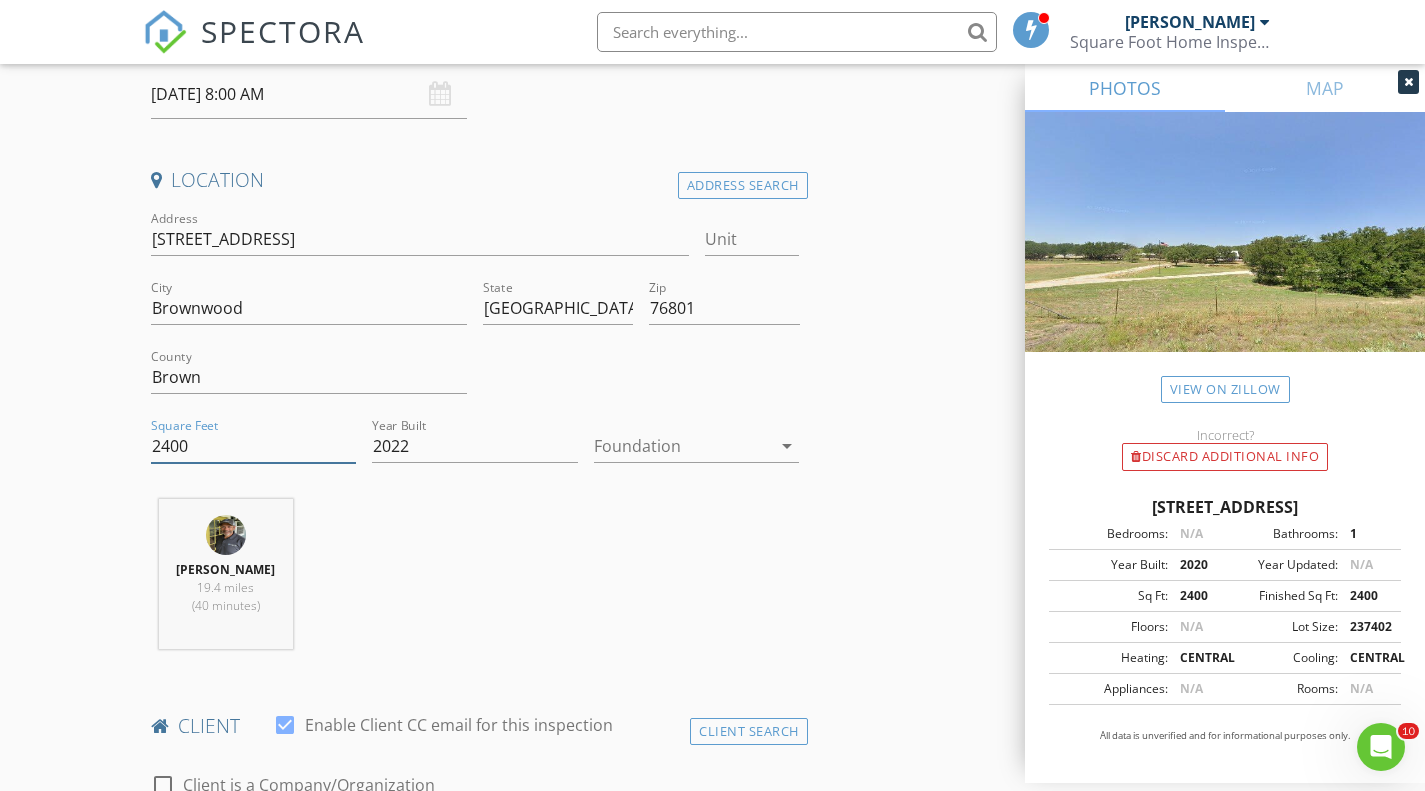 click on "2400" at bounding box center (254, 446) 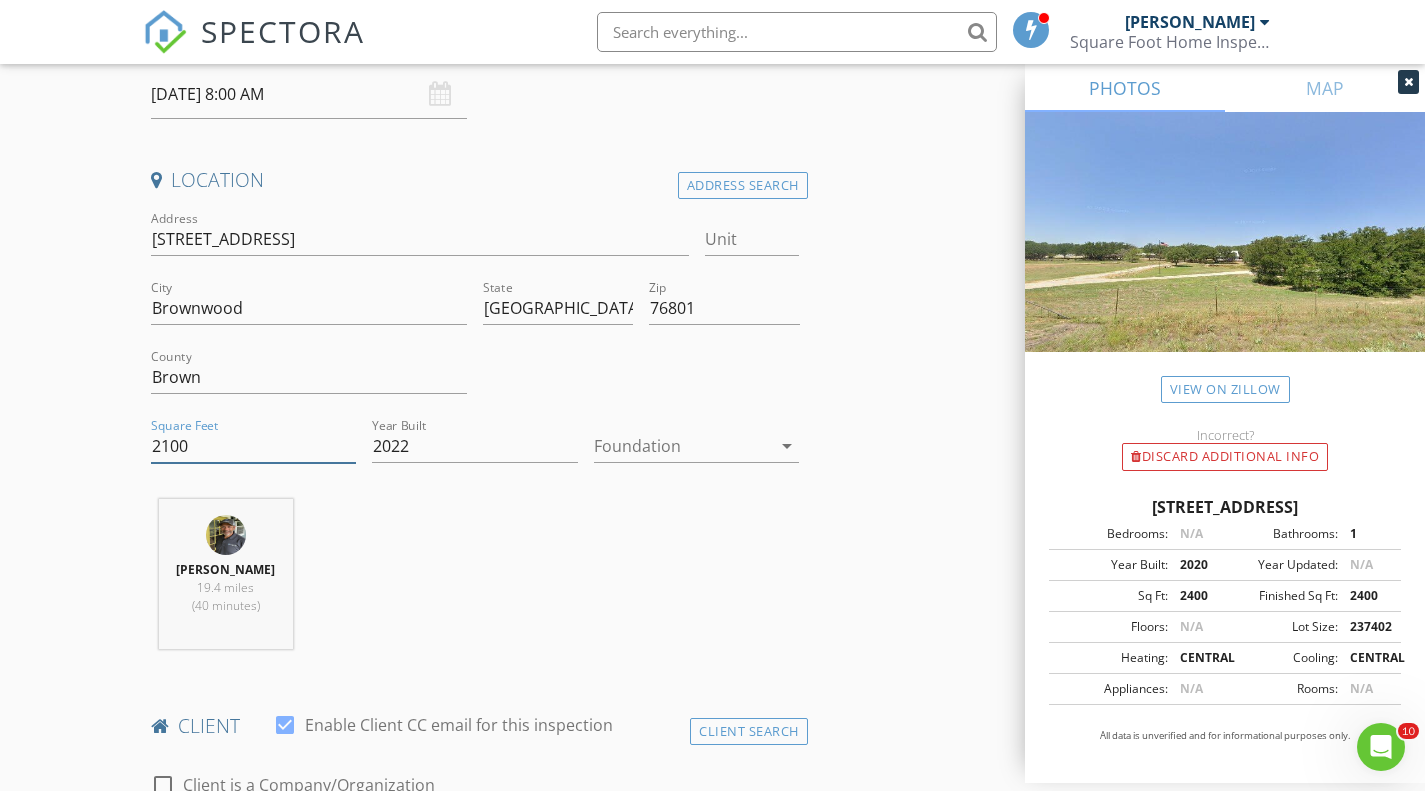 type on "2100" 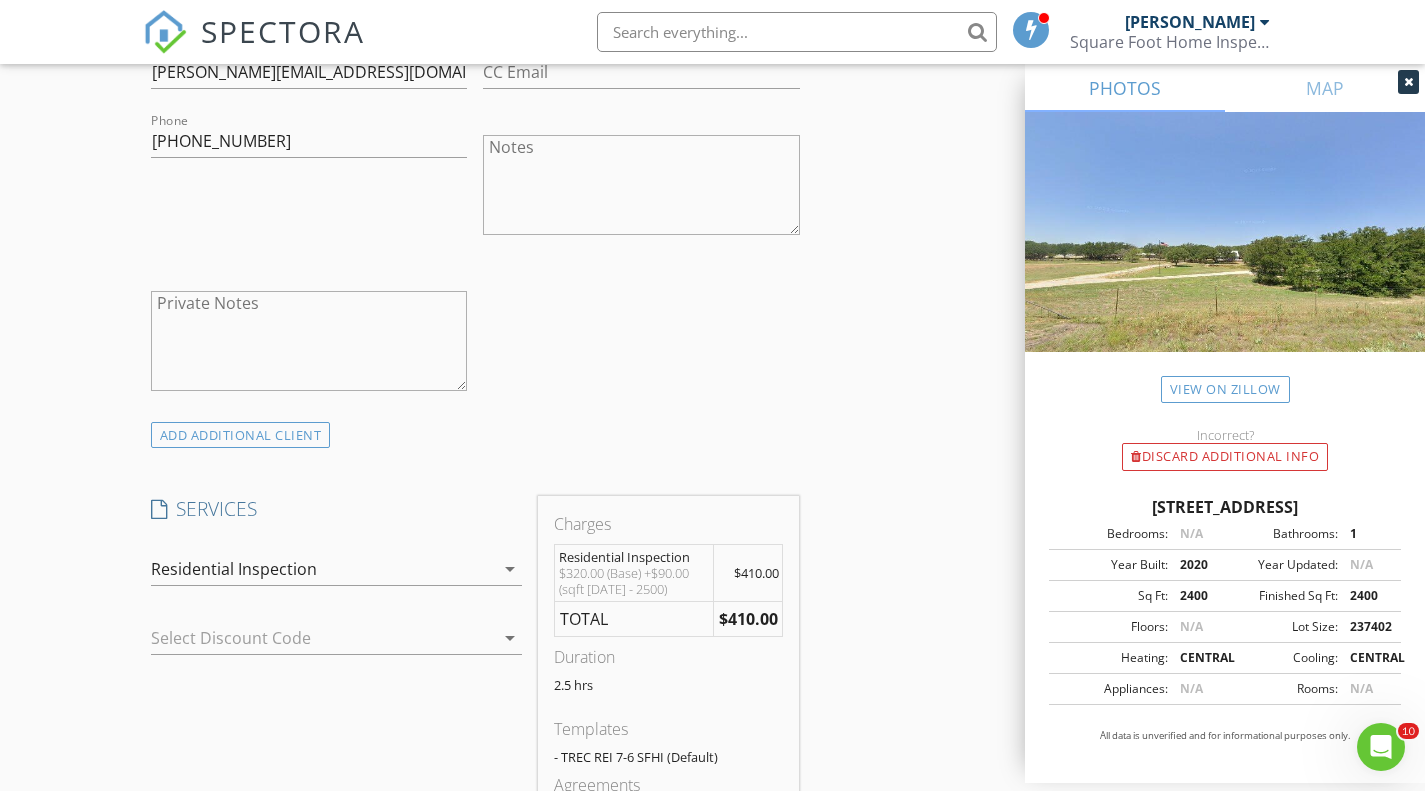 click on "INSPECTOR(S)
check_box   Brian DePrang   PRIMARY   Brian DePrang arrow_drop_down   check_box_outline_blank Brian DePrang specifically requested
Date/Time
07/14/2025 8:00 AM
Location
Address Search       Address 7005 Co Rd 551   Unit   City Brownwood   State TX   Zip 76801   County Brown     Square Feet 2100   Year Built 2022   Foundation arrow_drop_down     Brian DePrang     19.4 miles     (40 minutes)
client
check_box Enable Client CC email for this inspection   Client Search     check_box_outline_blank Client is a Company/Organization     First Name Kendra   Last Name Newton   Email kendra.newton37@gmail.com   CC Email   Phone 361-774-8398           Notes   Private Notes
ADD ADDITIONAL client
SERVICES
check_box   Residential Inspection    General Home Inspection" at bounding box center (475, 846) 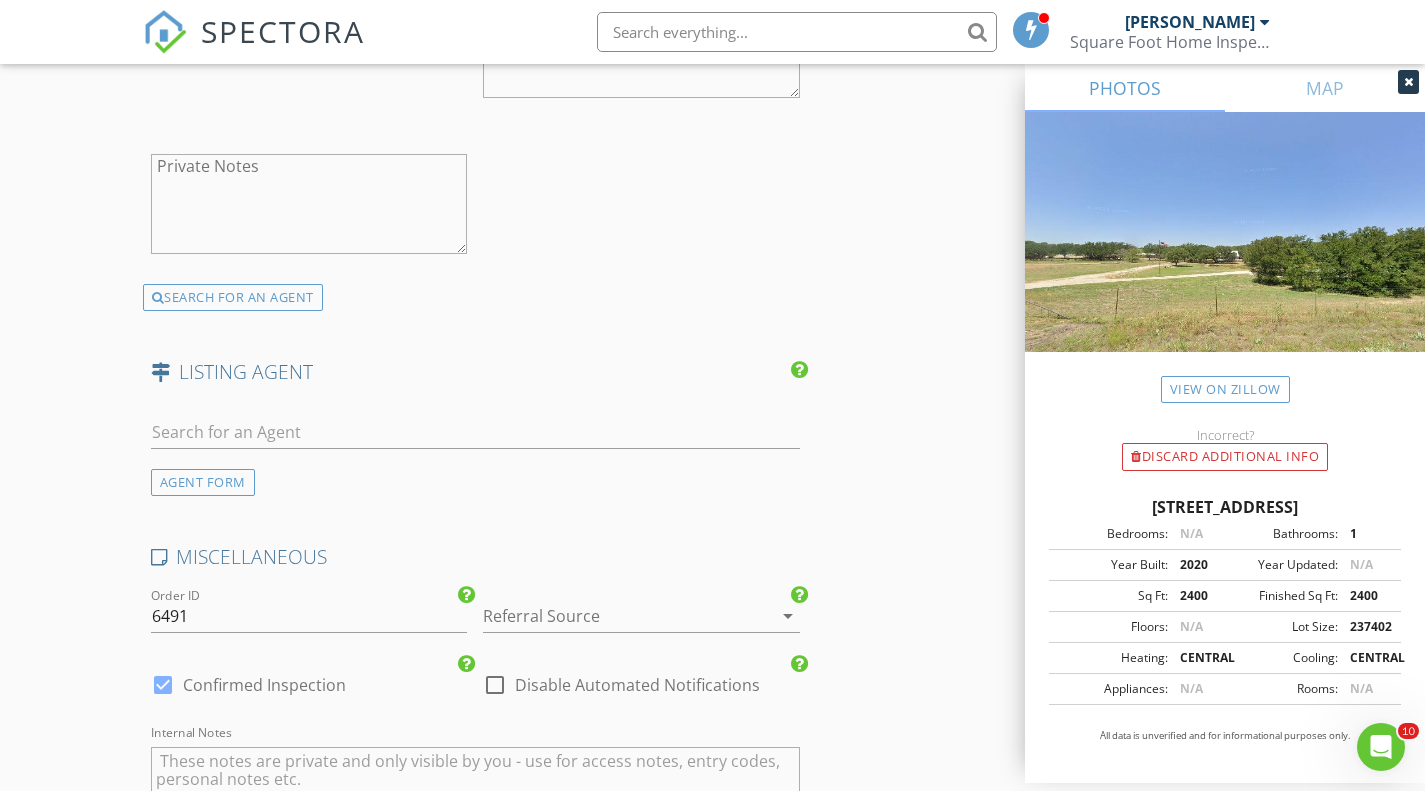 scroll, scrollTop: 2900, scrollLeft: 0, axis: vertical 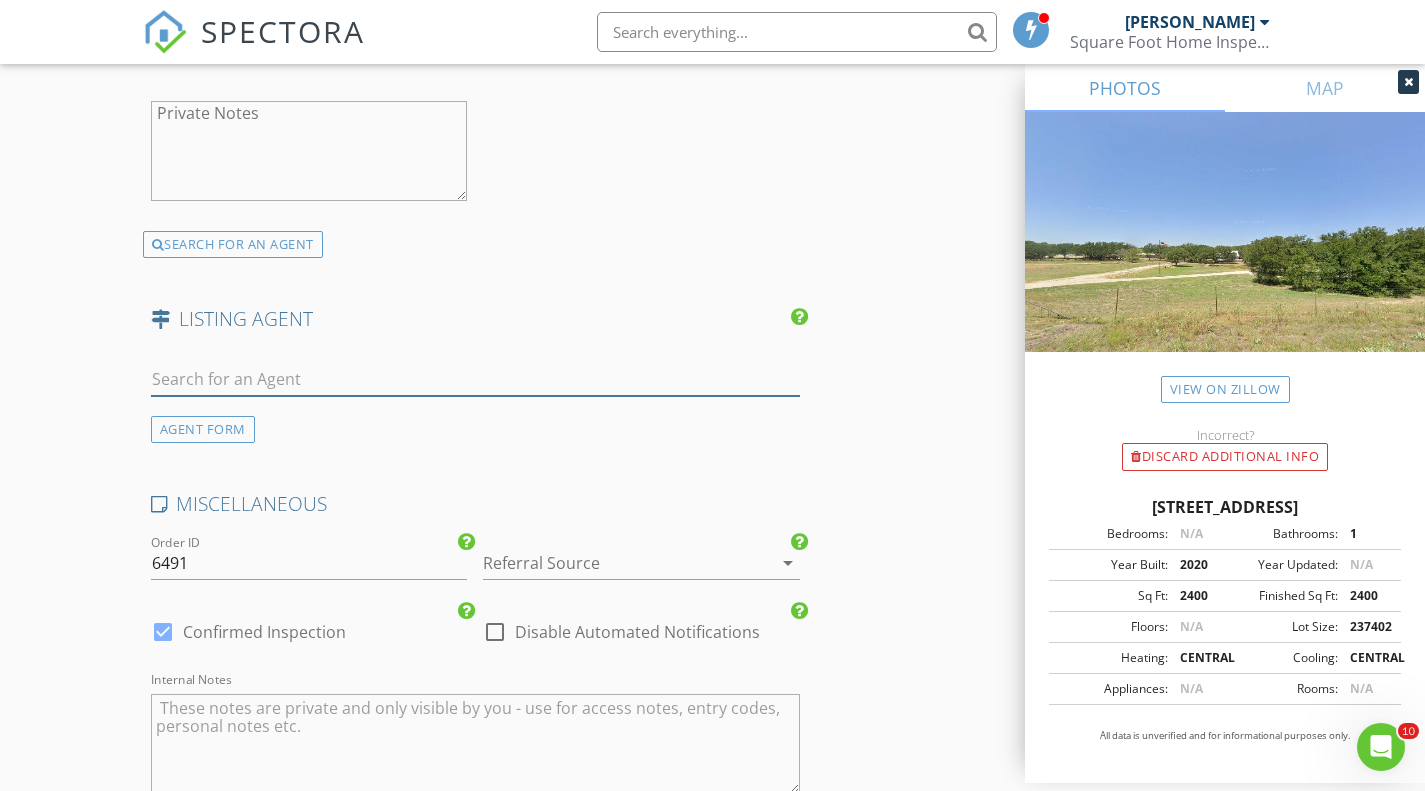 click at bounding box center (475, 379) 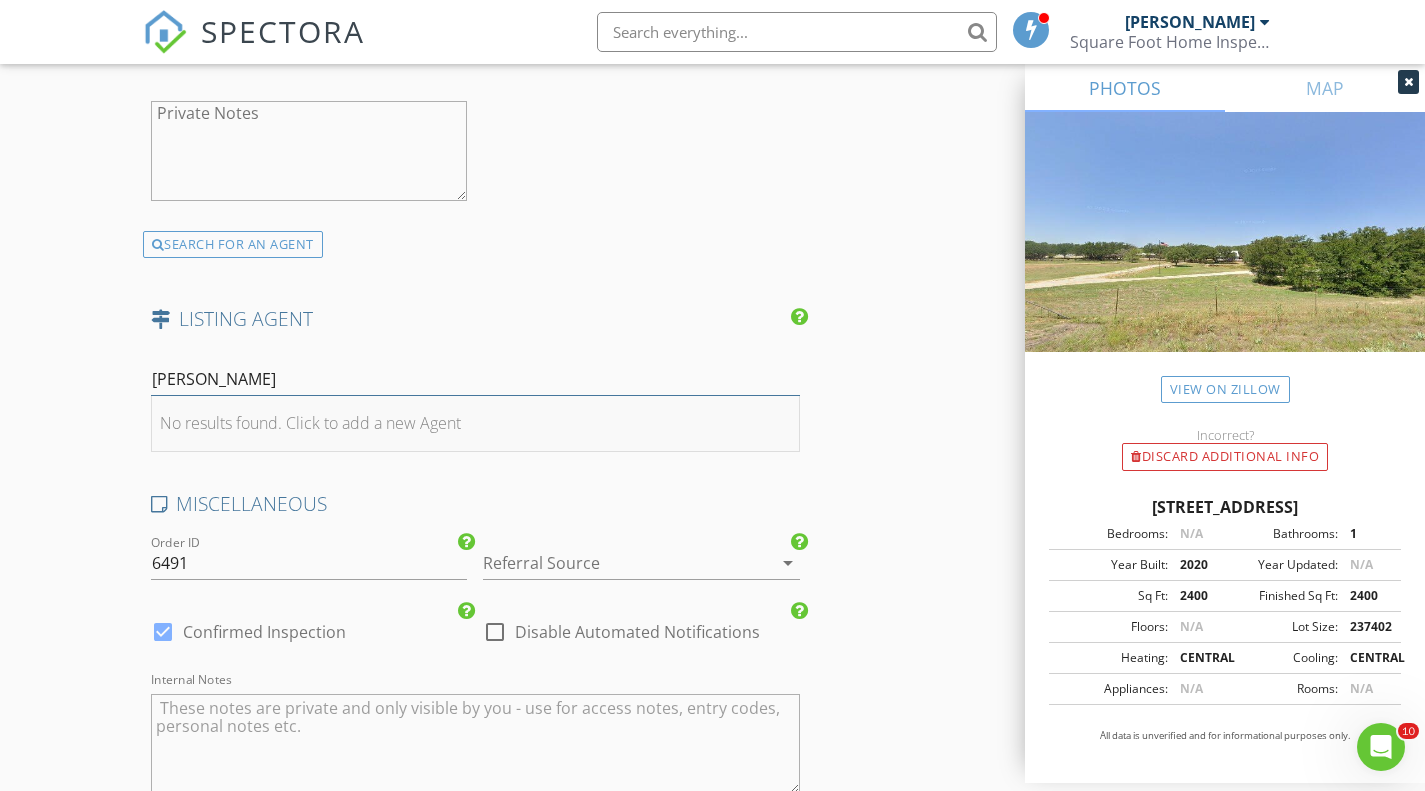 type on "[PERSON_NAME]" 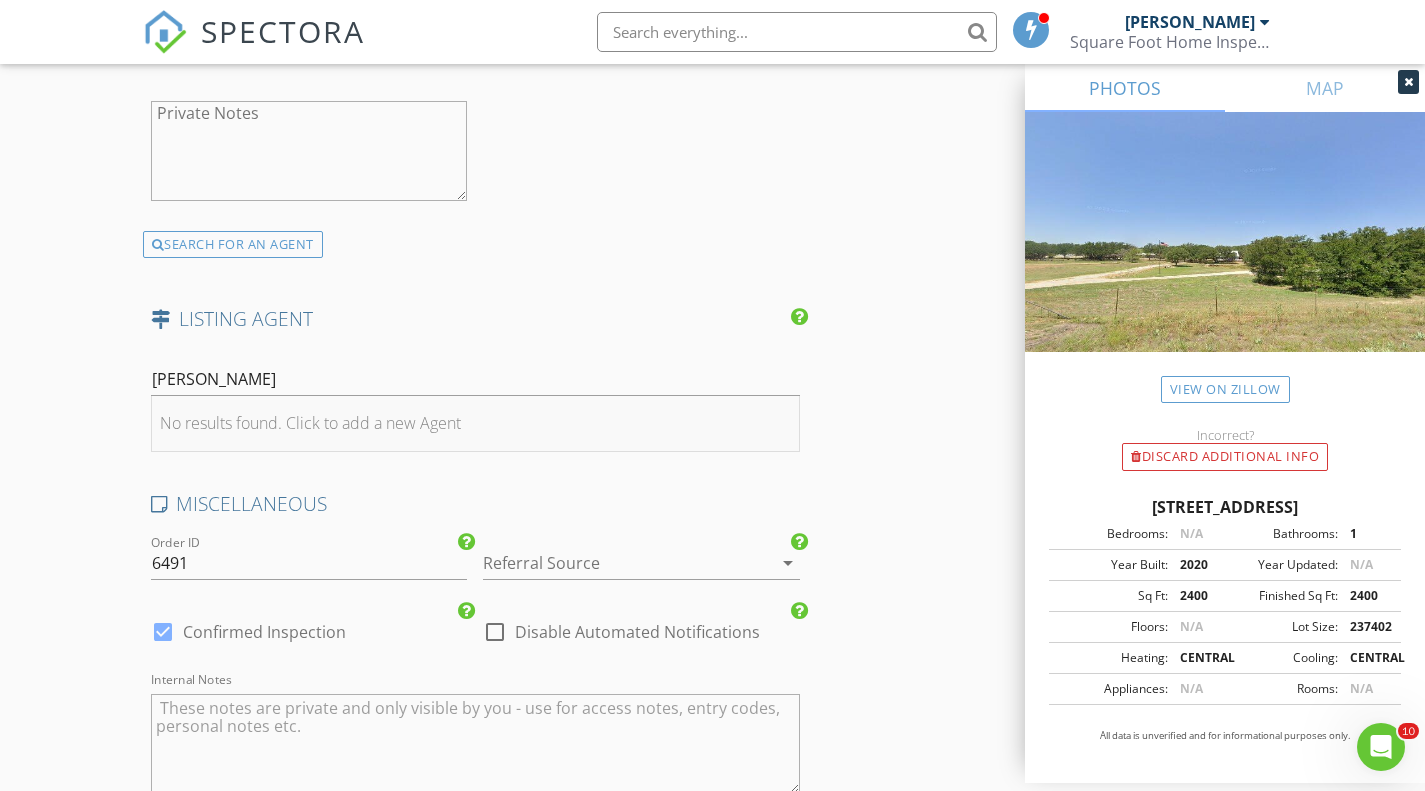 click on "No results found. Click to add a new Agent" at bounding box center (310, 423) 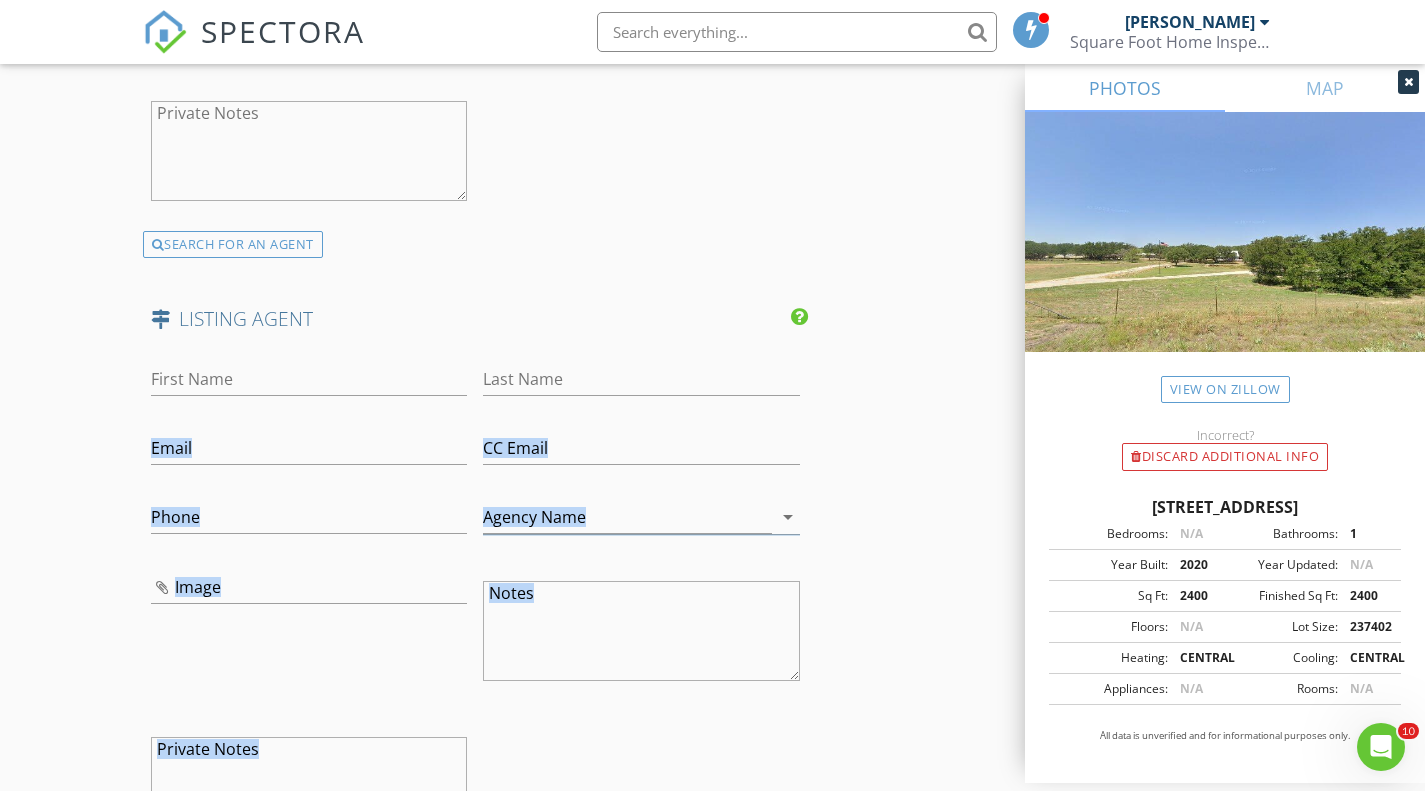 click on "INSPECTOR(S)
check_box   Brian DePrang   PRIMARY   Brian DePrang arrow_drop_down   check_box_outline_blank Brian DePrang specifically requested
Date/Time
07/14/2025 8:00 AM
Location
Address Search       Address 7005 Co Rd 551   Unit   City Brownwood   State TX   Zip 76801   County Brown     Square Feet 2100   Year Built 2022   Foundation arrow_drop_down     Brian DePrang     19.4 miles     (40 minutes)
client
check_box Enable Client CC email for this inspection   Client Search     check_box_outline_blank Client is a Company/Organization     First Name Kendra   Last Name Newton   Email kendra.newton37@gmail.com   CC Email   Phone 361-774-8398           Notes   Private Notes
ADD ADDITIONAL client
SERVICES
check_box   Residential Inspection    General Home Inspection" at bounding box center (475, -578) 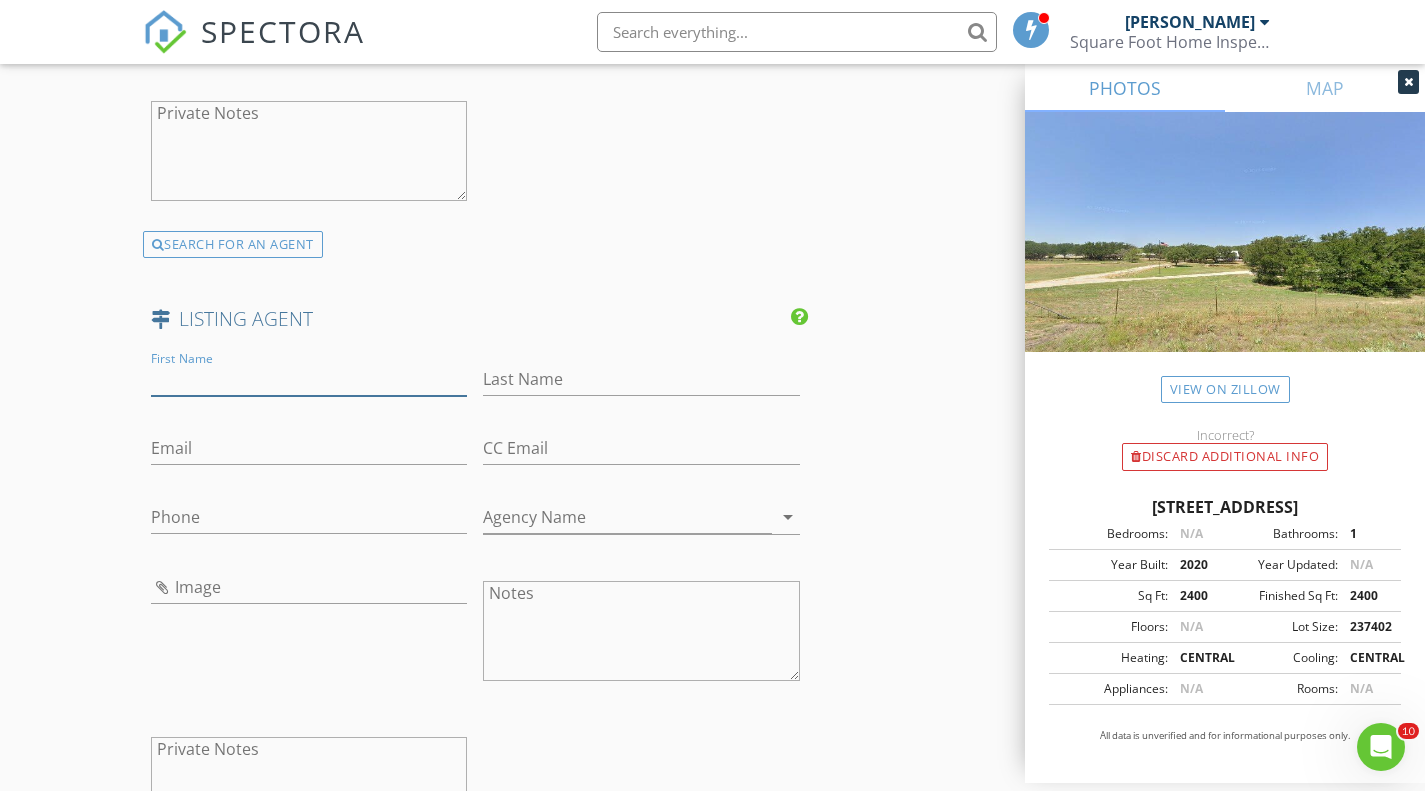 click on "First Name" at bounding box center (309, 379) 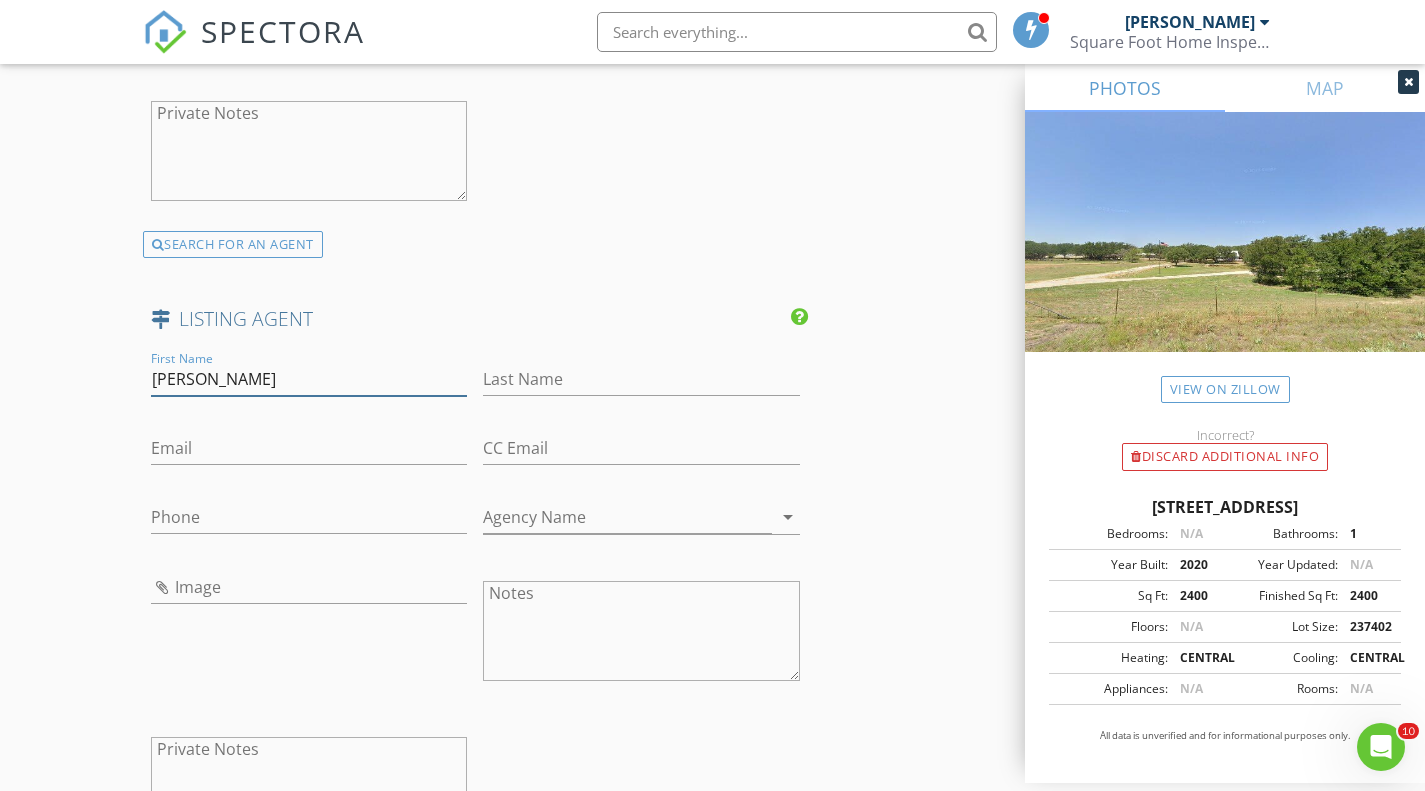 type on "[PERSON_NAME]" 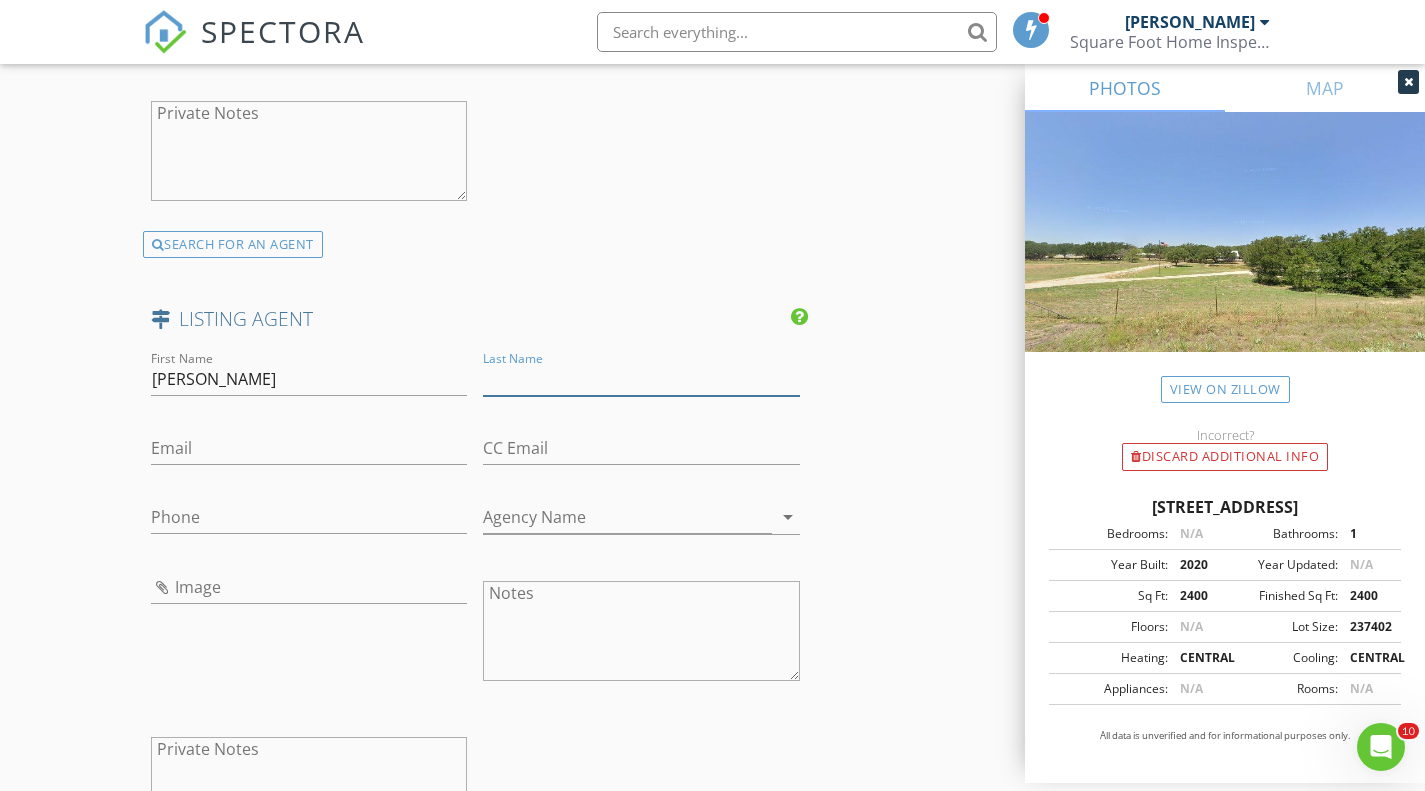 click on "Last Name" at bounding box center (641, 379) 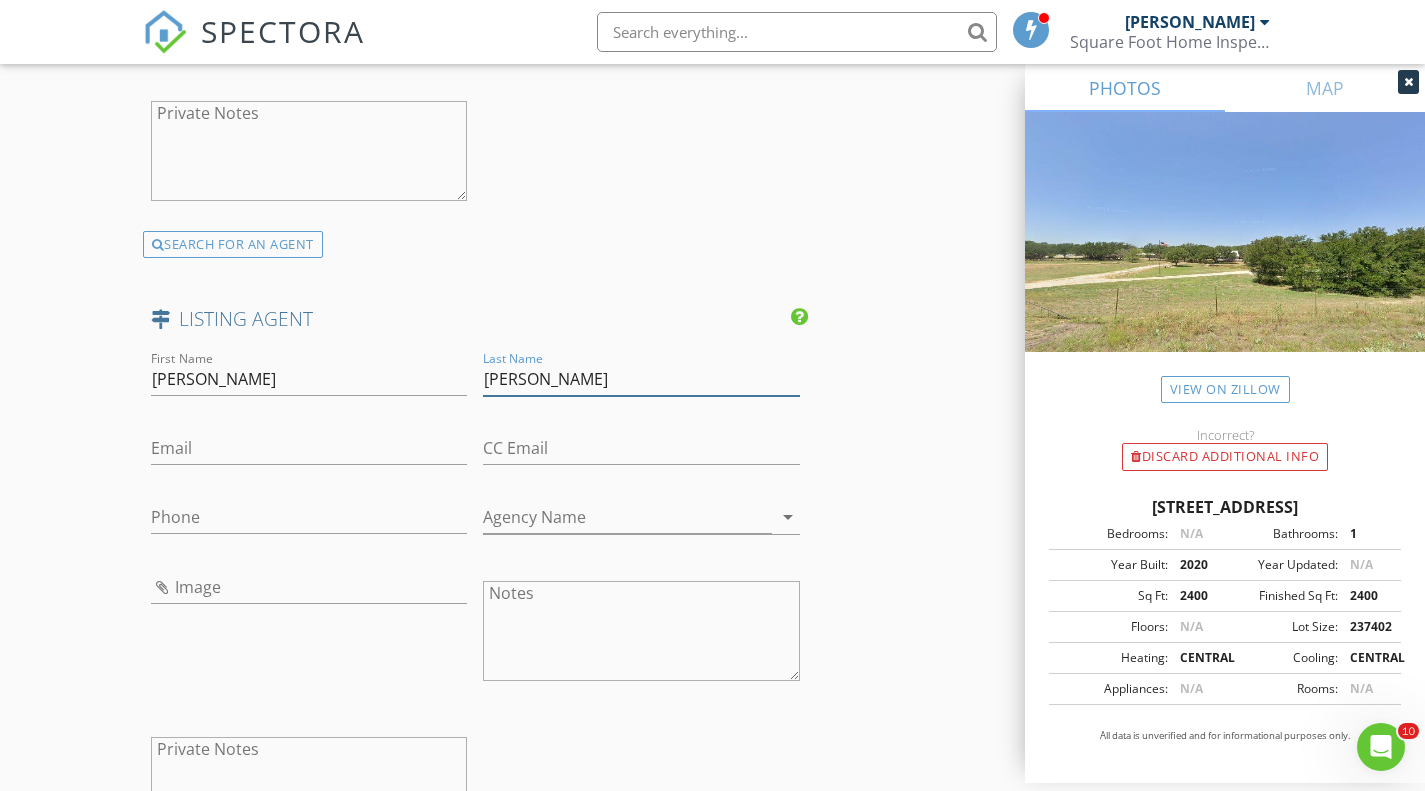 drag, startPoint x: 556, startPoint y: 390, endPoint x: 518, endPoint y: 391, distance: 38.013157 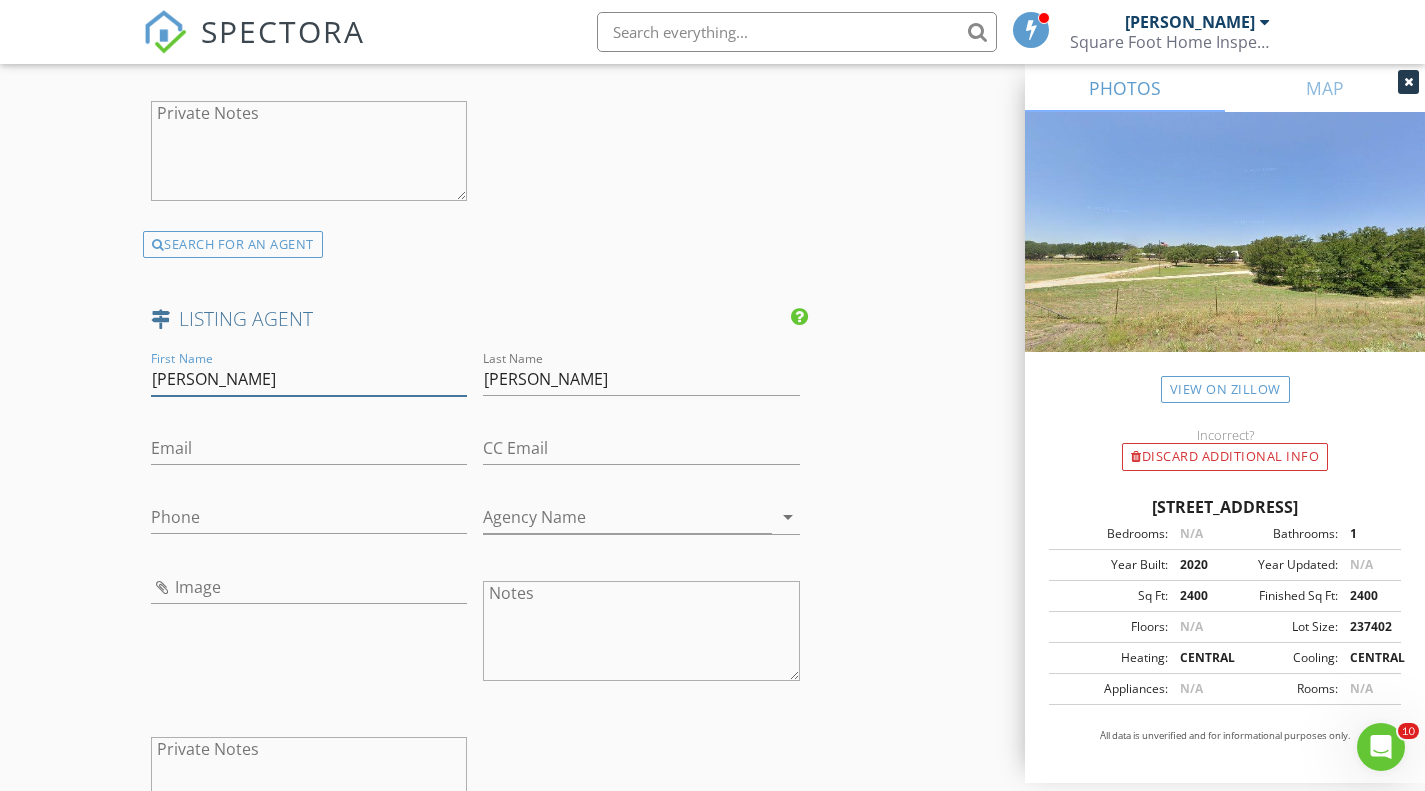 drag, startPoint x: 505, startPoint y: 376, endPoint x: 445, endPoint y: 379, distance: 60.074955 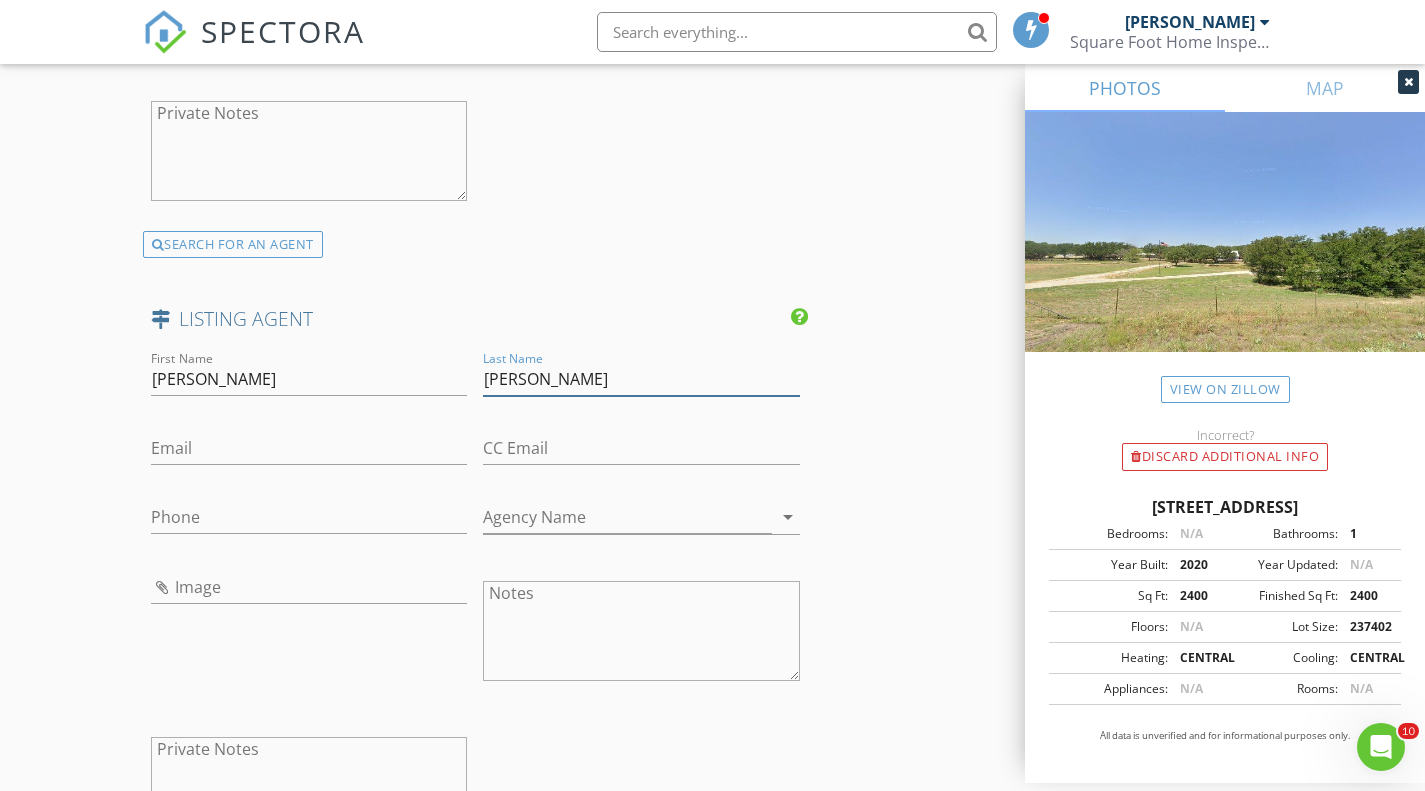 drag, startPoint x: 542, startPoint y: 377, endPoint x: 463, endPoint y: 386, distance: 79.51101 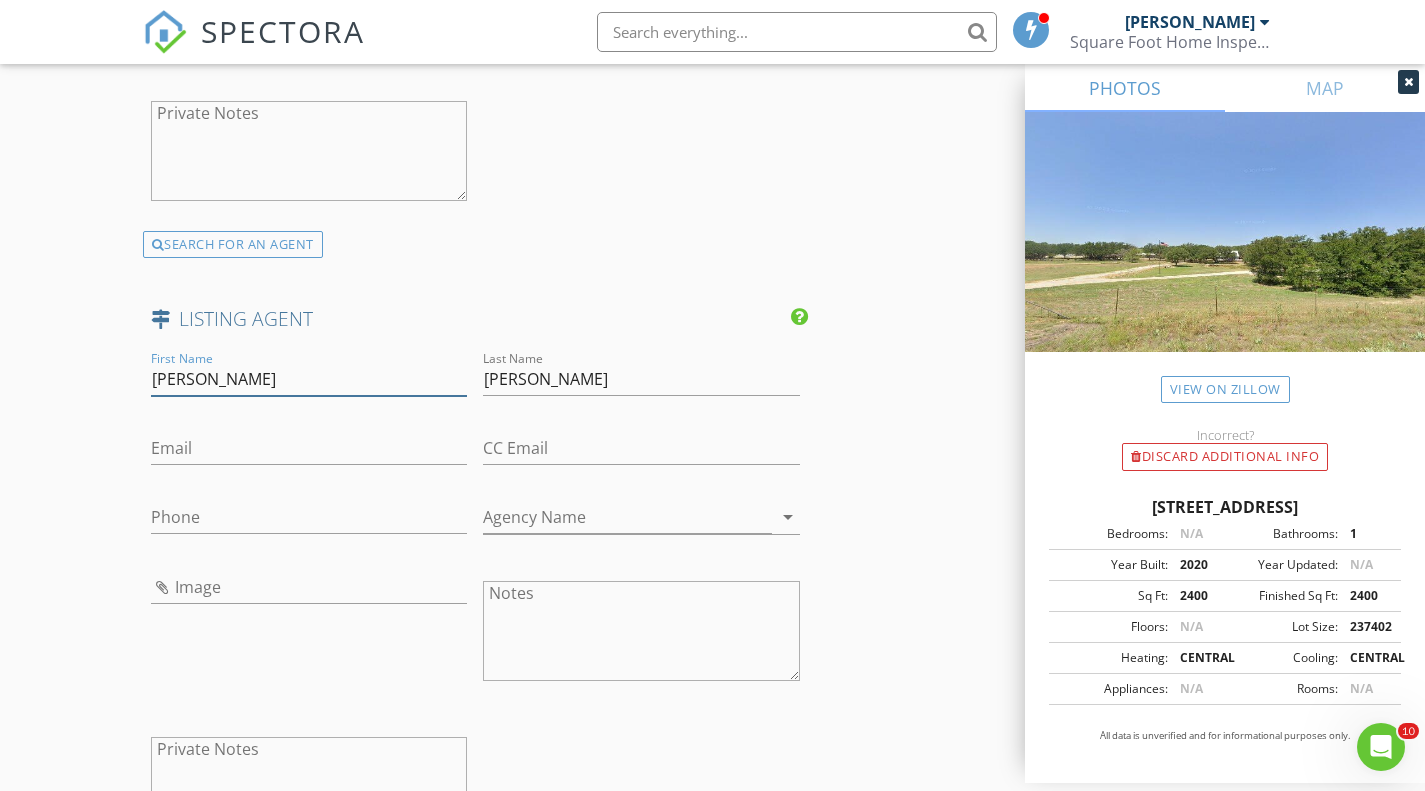 drag, startPoint x: 310, startPoint y: 372, endPoint x: 227, endPoint y: 381, distance: 83.48653 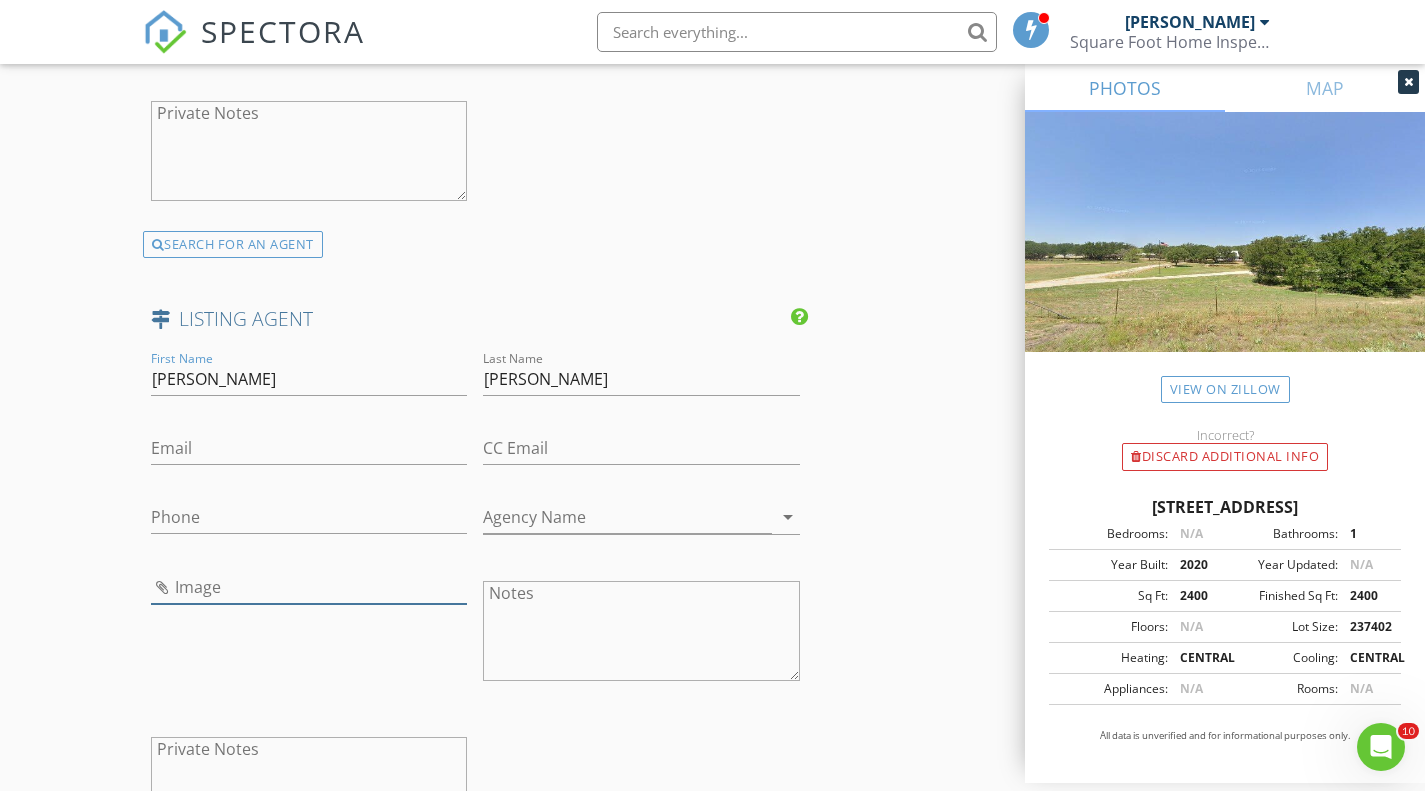 click at bounding box center [309, 587] 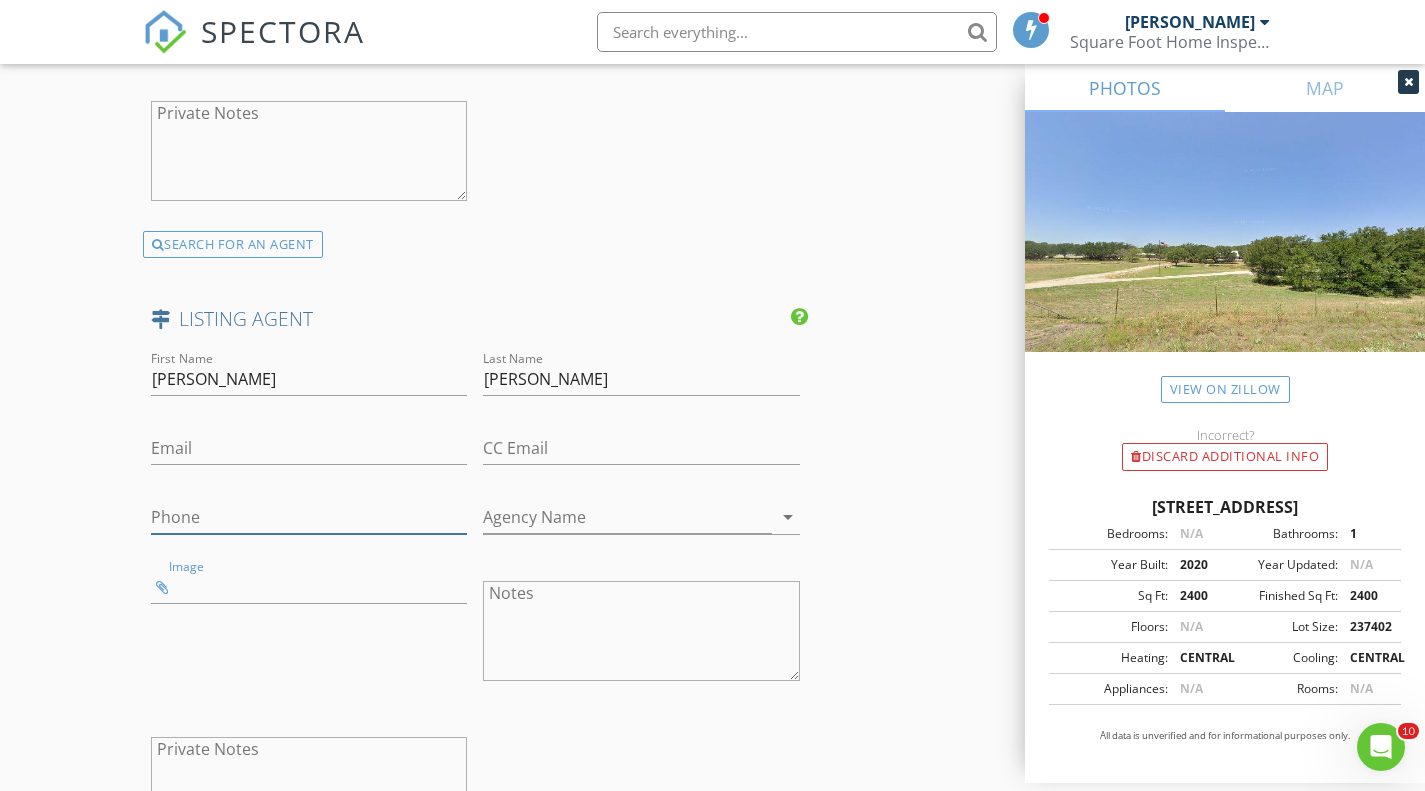 click on "Phone" at bounding box center (309, 517) 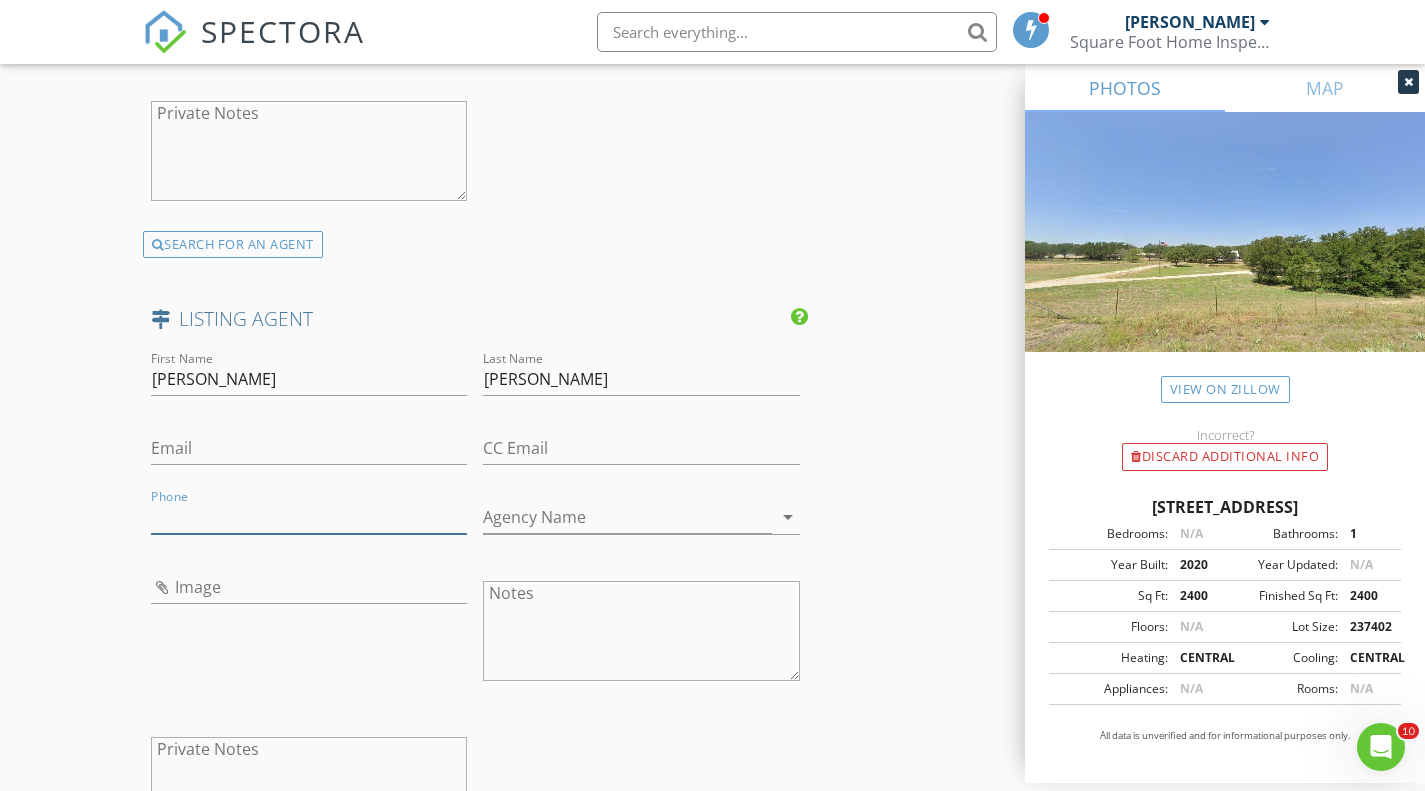 paste 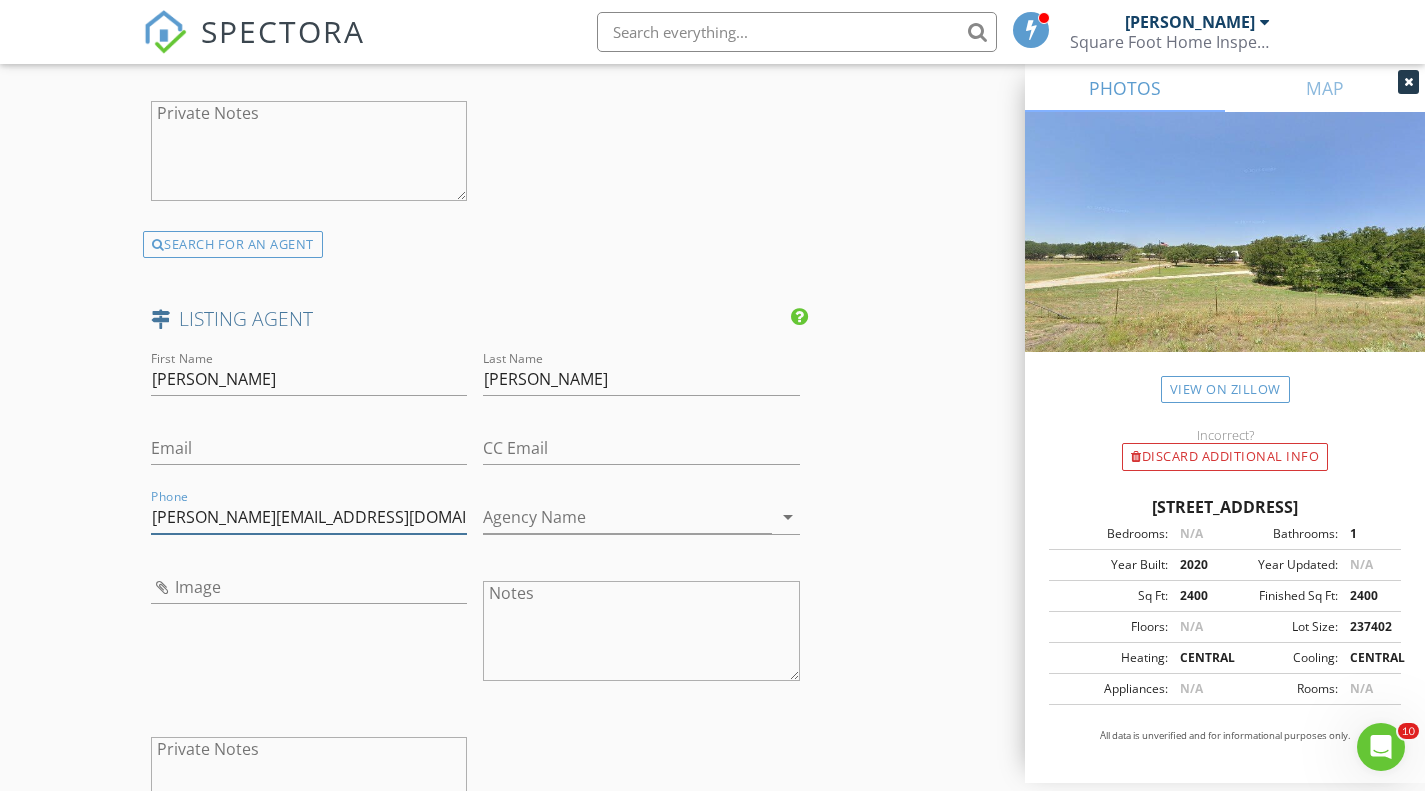 type on "[PERSON_NAME][EMAIL_ADDRESS][DOMAIN_NAME]" 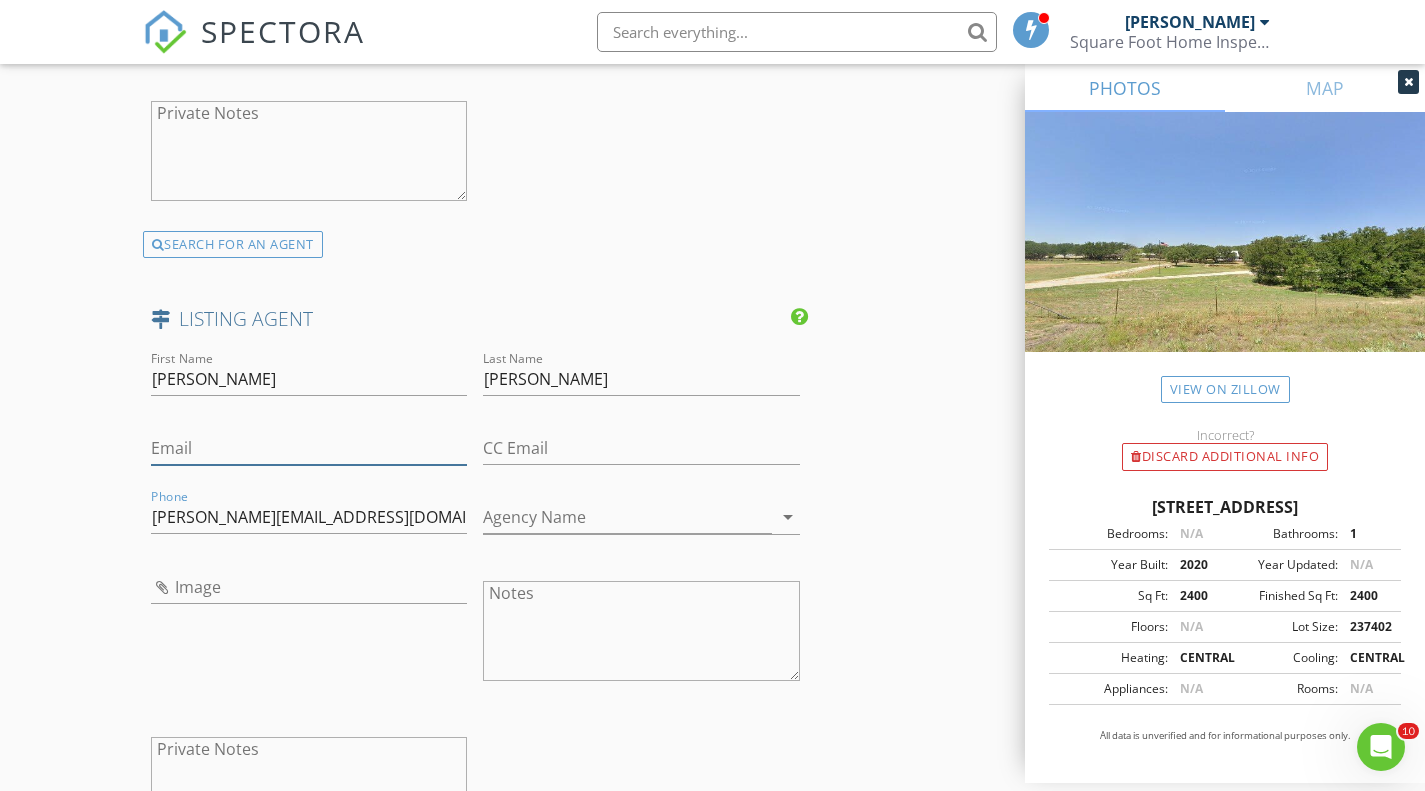 click on "Email" at bounding box center [309, 448] 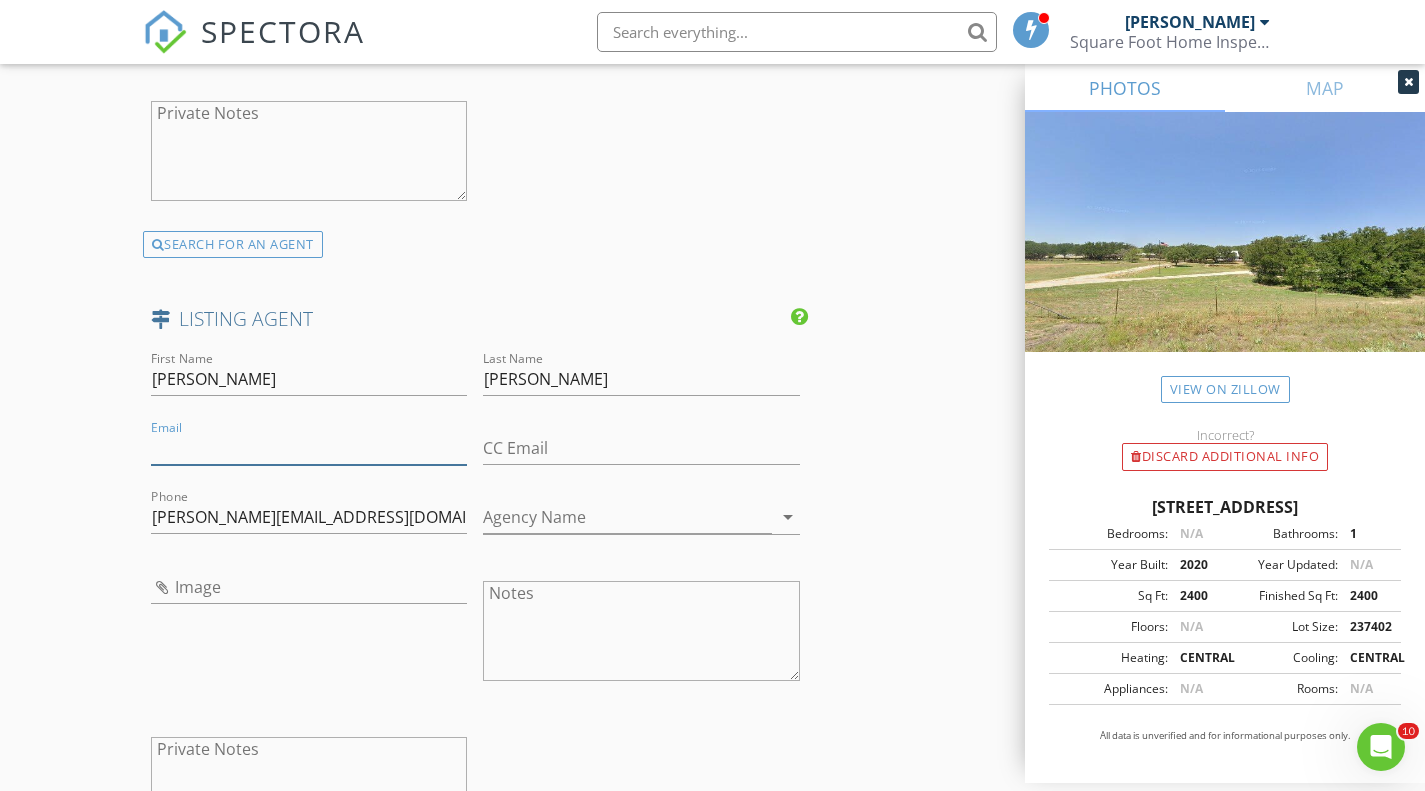 paste on "[PERSON_NAME][EMAIL_ADDRESS][DOMAIN_NAME]" 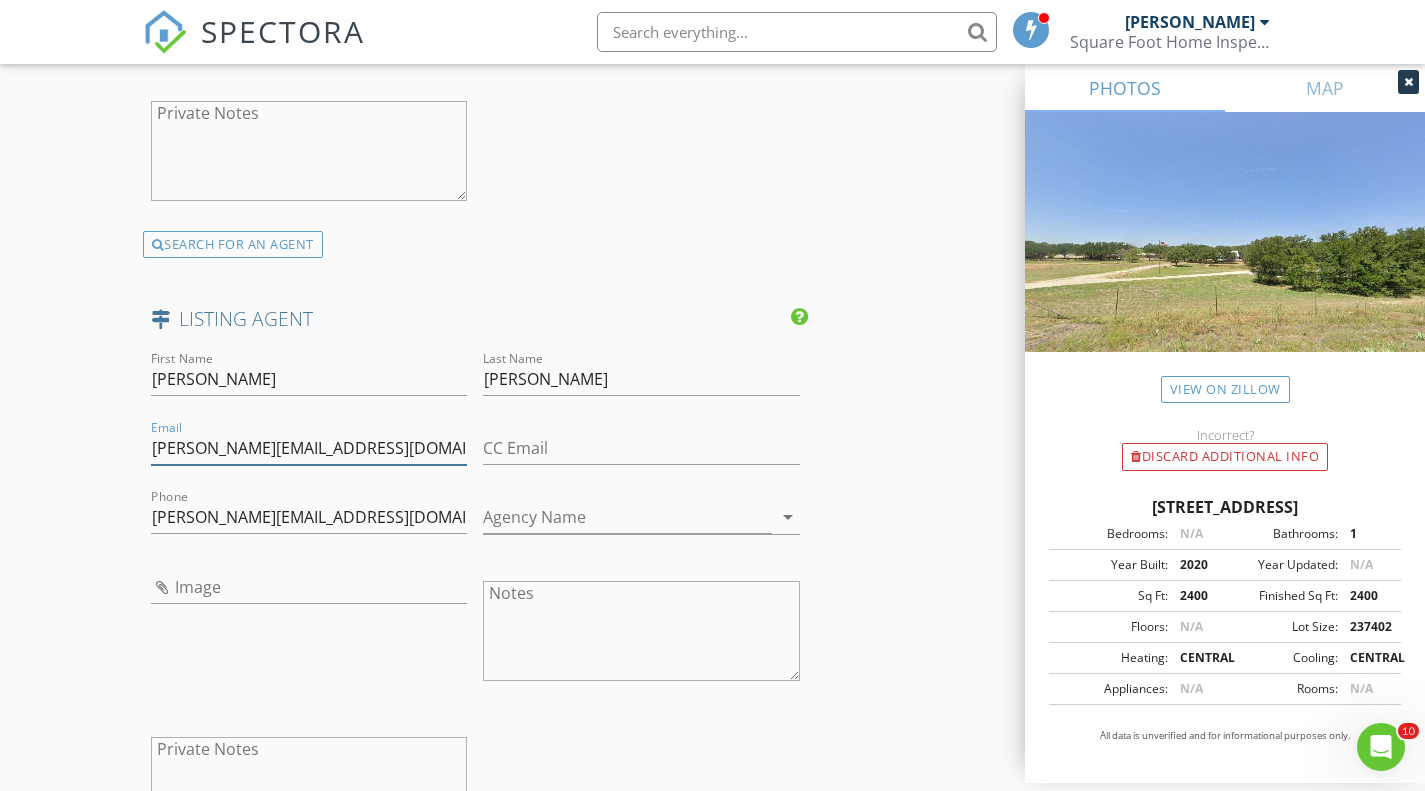 type on "[PERSON_NAME][EMAIL_ADDRESS][DOMAIN_NAME]" 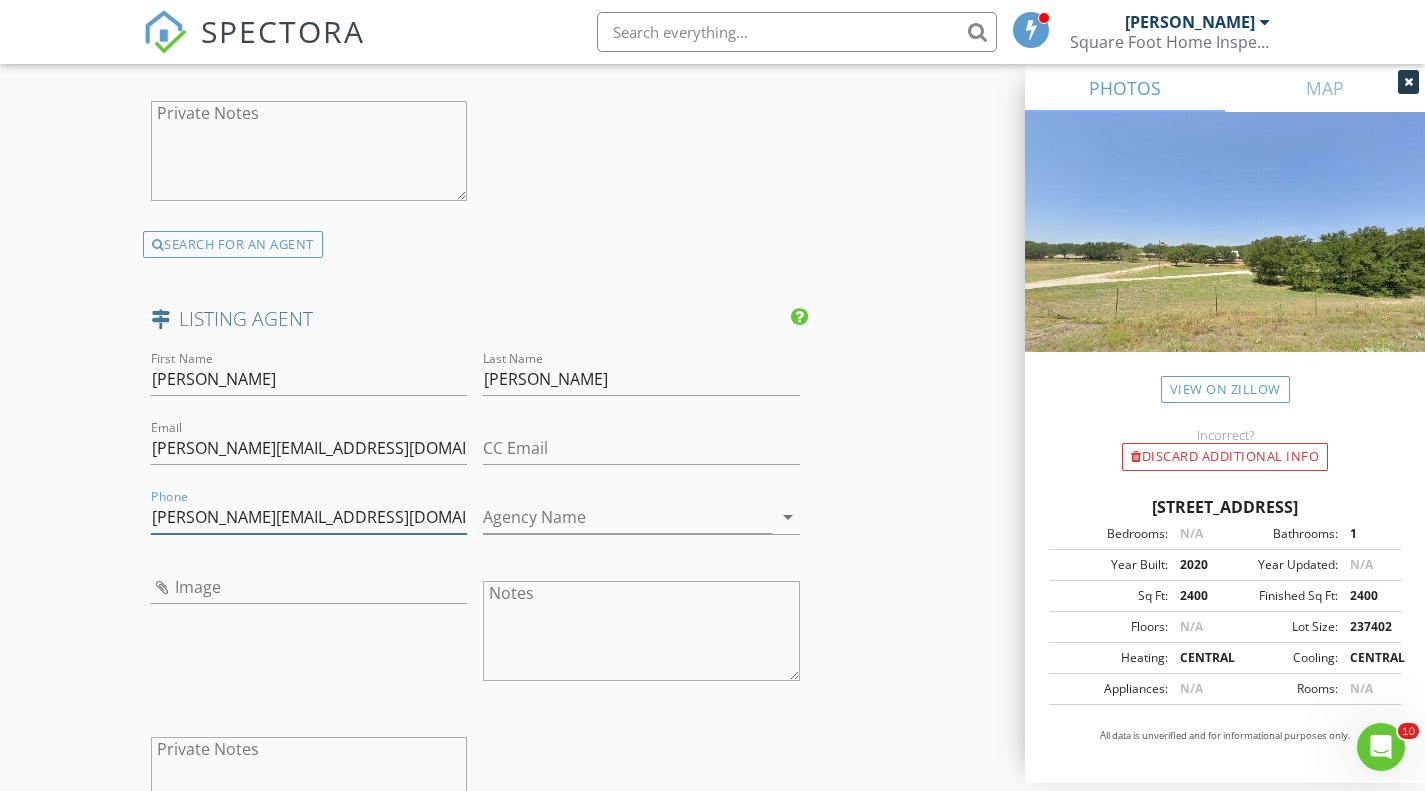 drag, startPoint x: 365, startPoint y: 519, endPoint x: 105, endPoint y: 508, distance: 260.23257 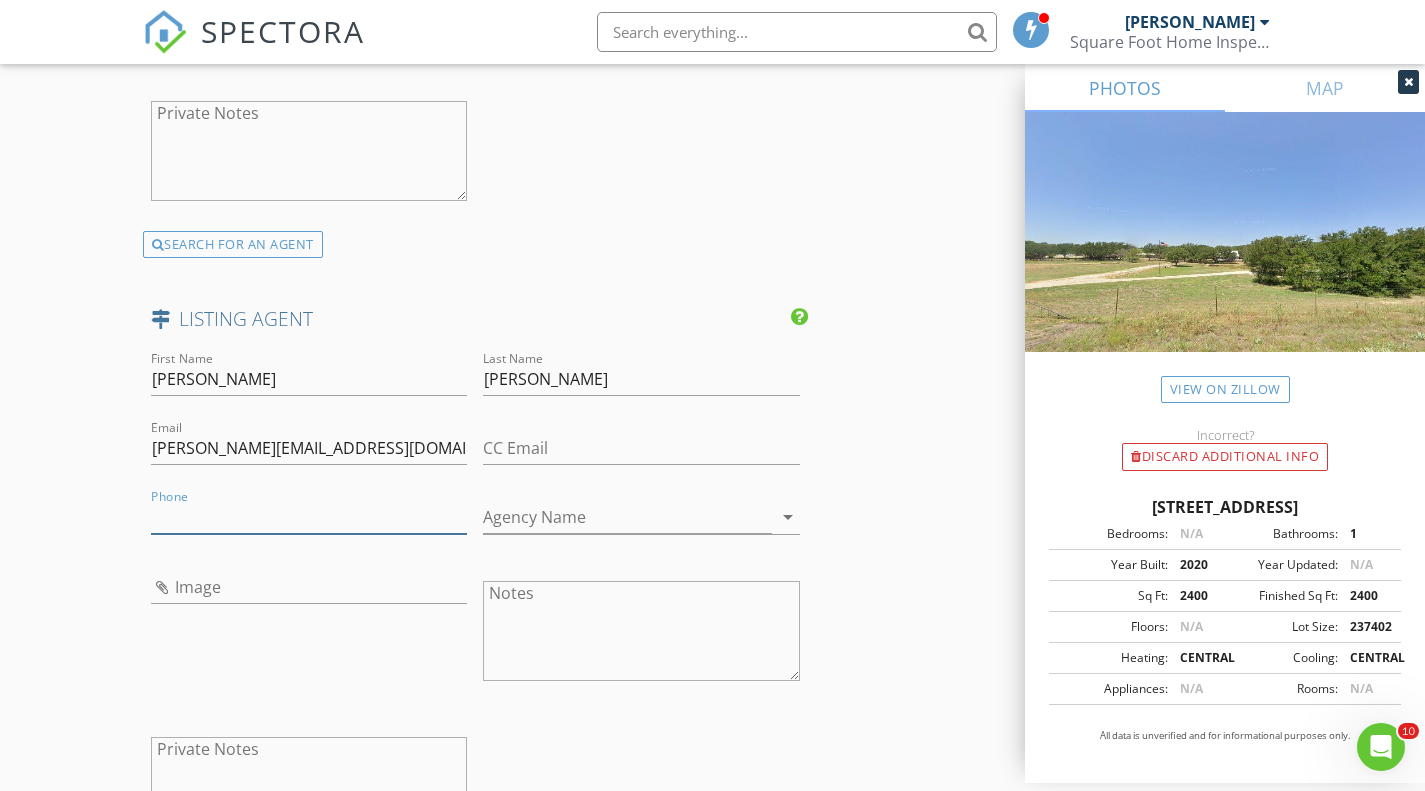 paste on "660-906-1325" 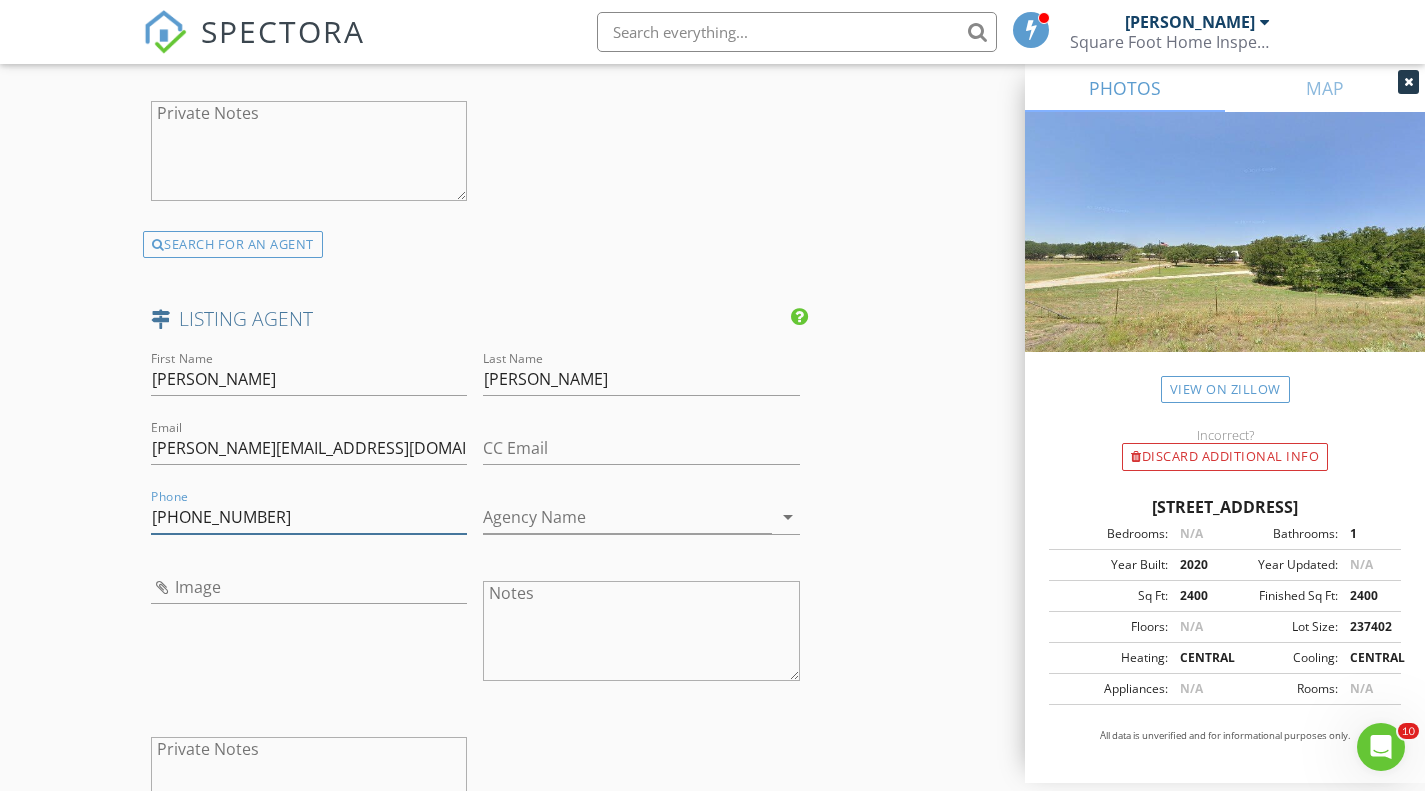 drag, startPoint x: 228, startPoint y: 525, endPoint x: 112, endPoint y: 501, distance: 118.45674 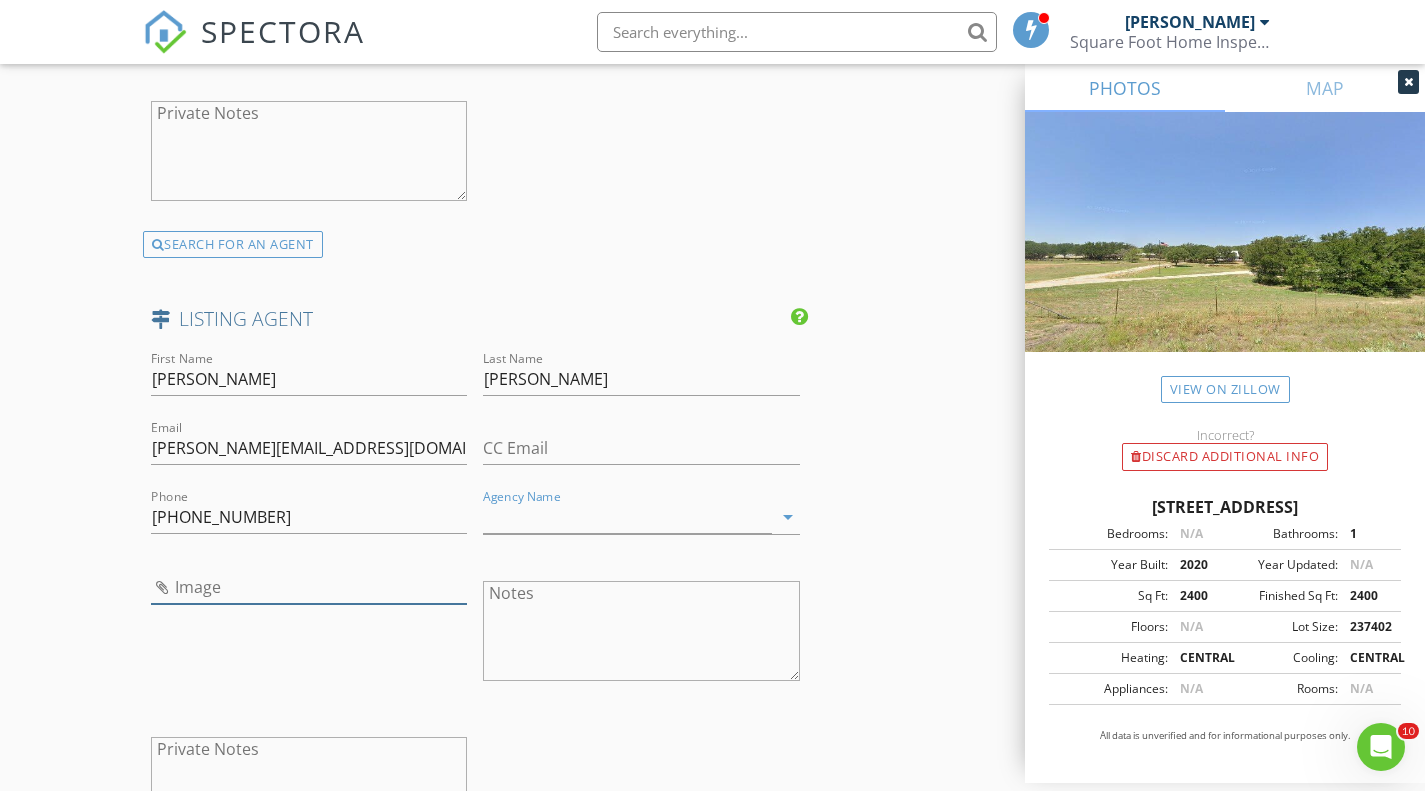 click at bounding box center [309, 587] 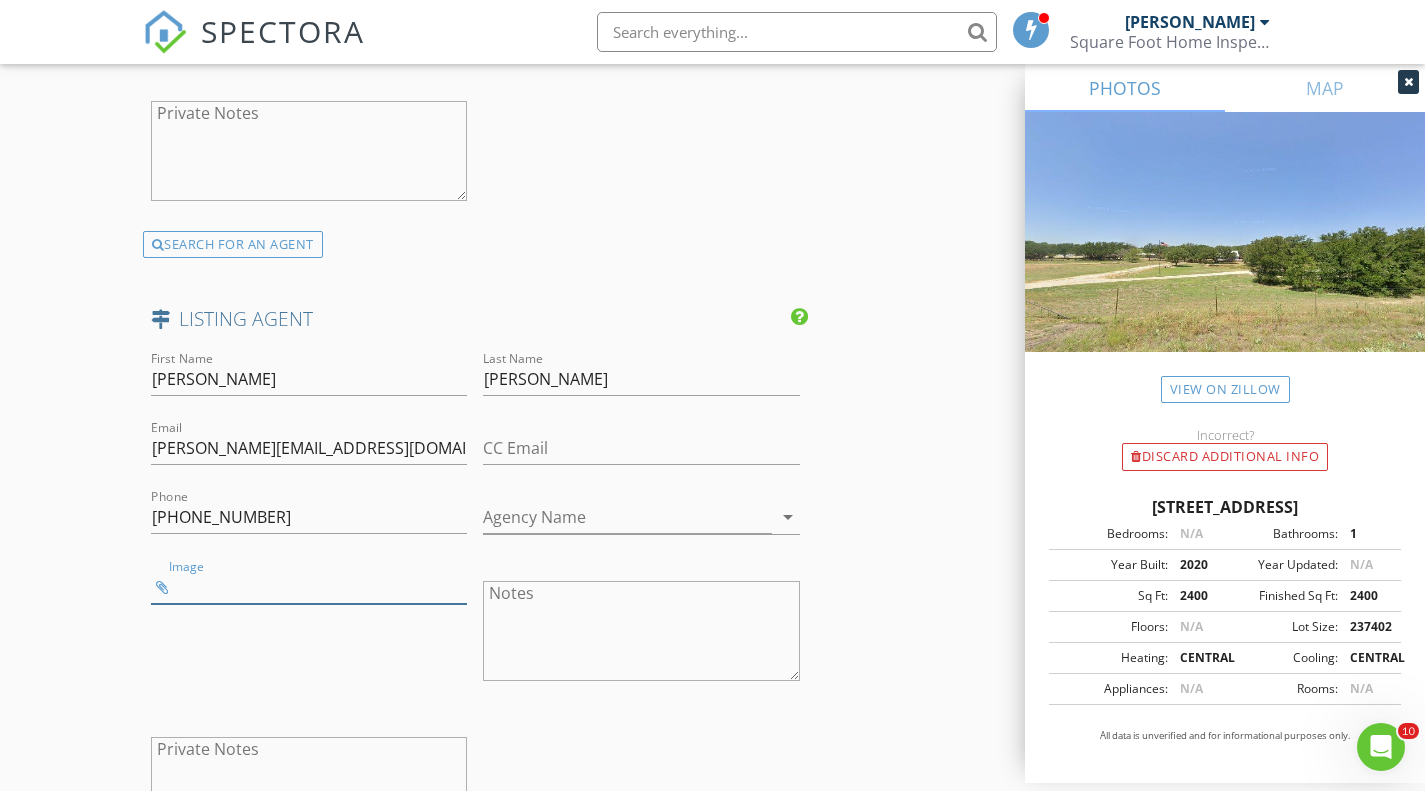 type on "IMG_3829.JPG" 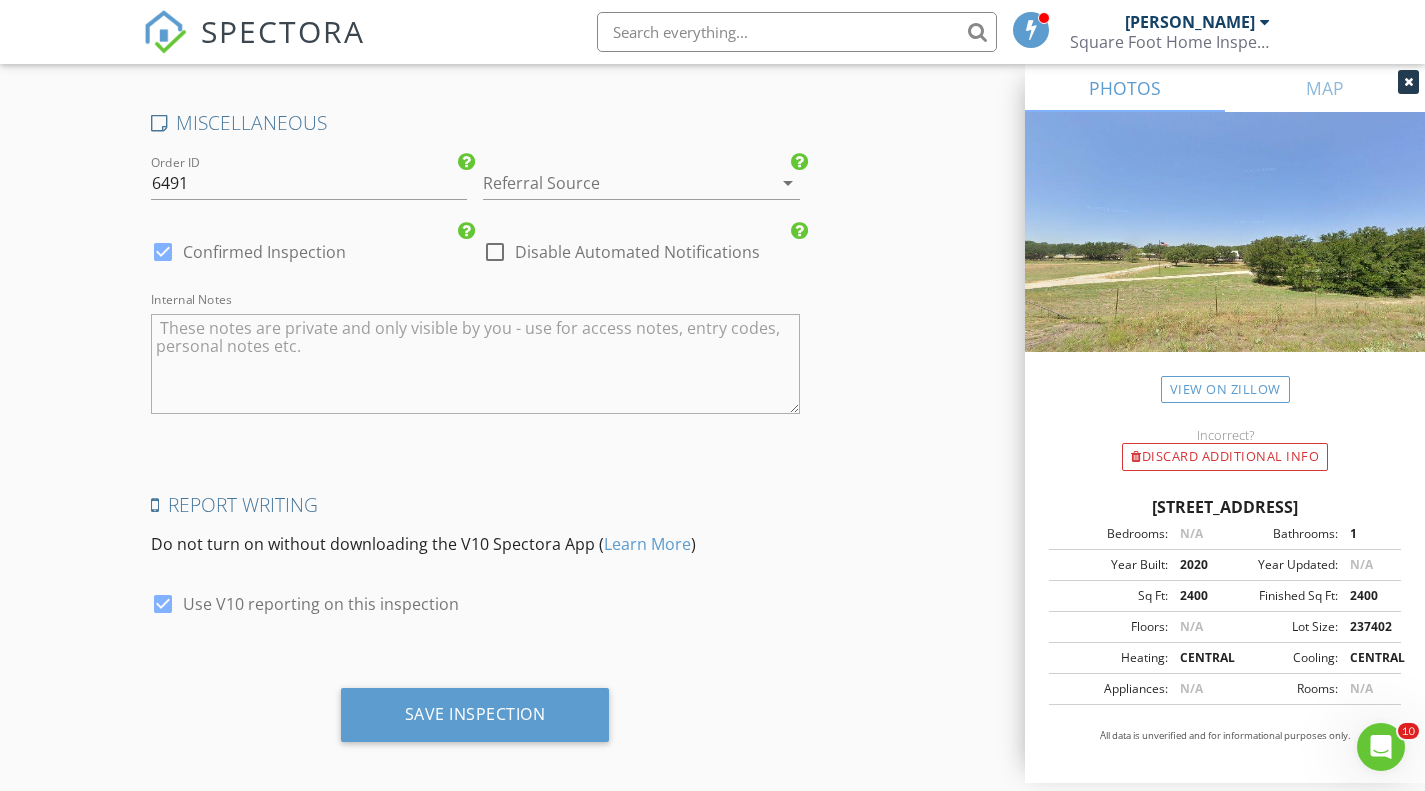 scroll, scrollTop: 3744, scrollLeft: 0, axis: vertical 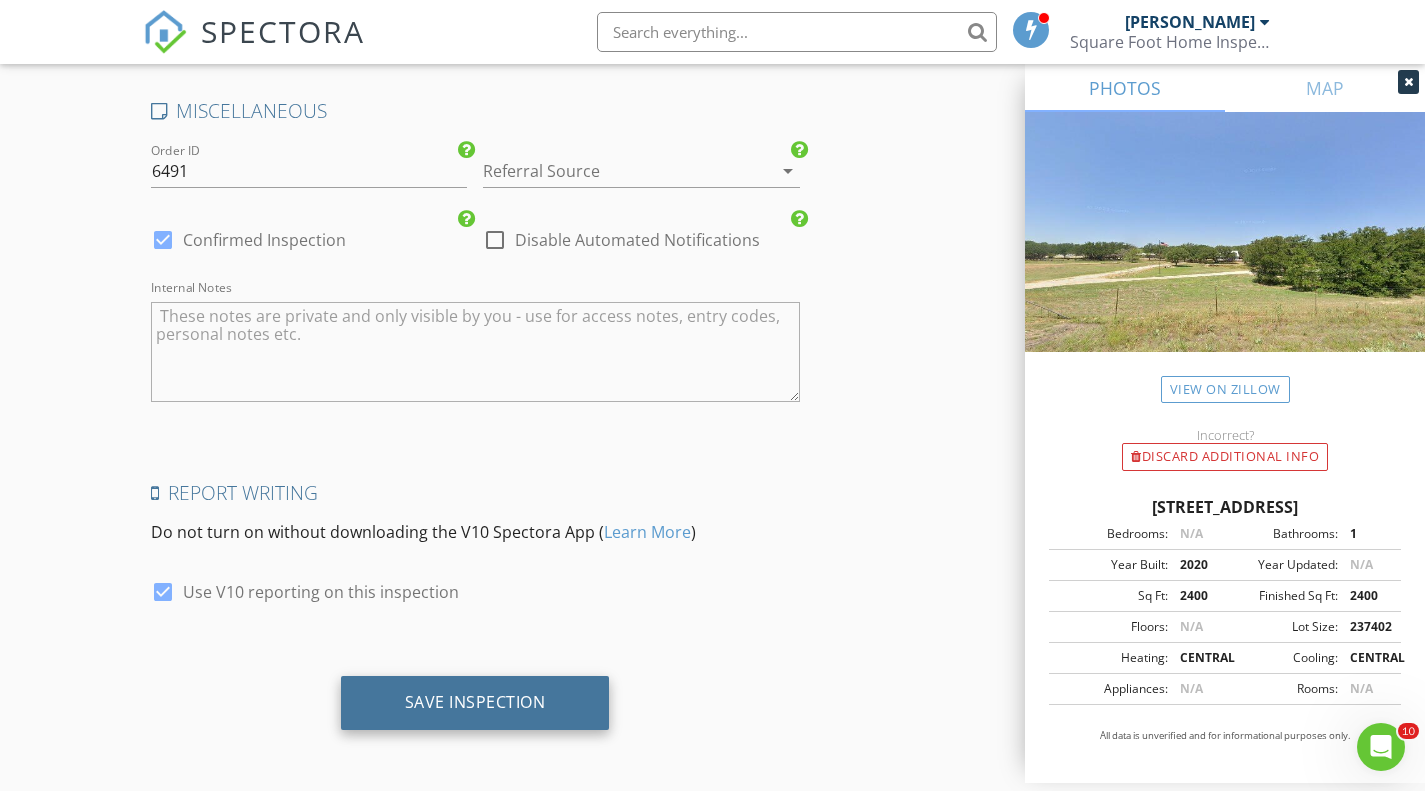 click on "Save Inspection" at bounding box center (475, 702) 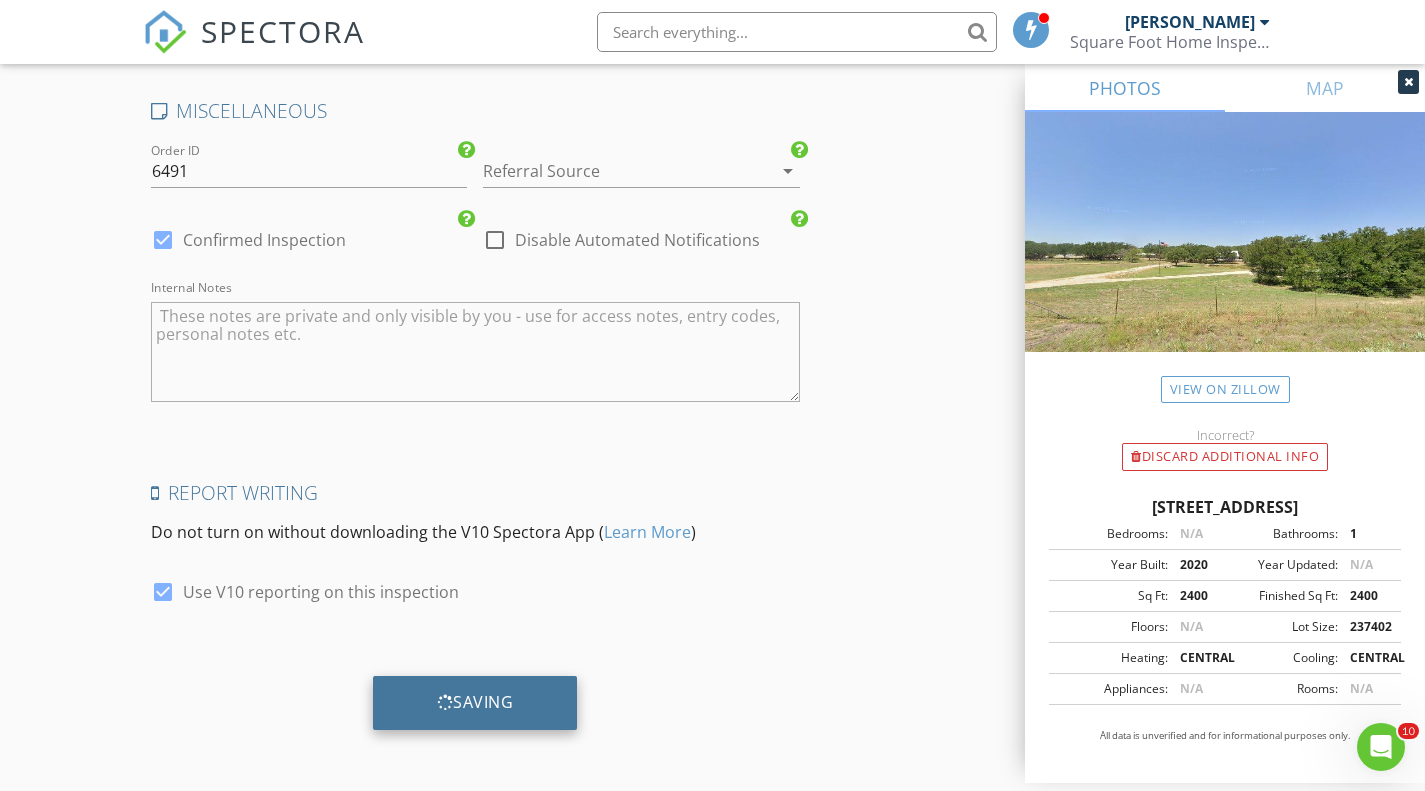 click on "Saving" at bounding box center (475, 702) 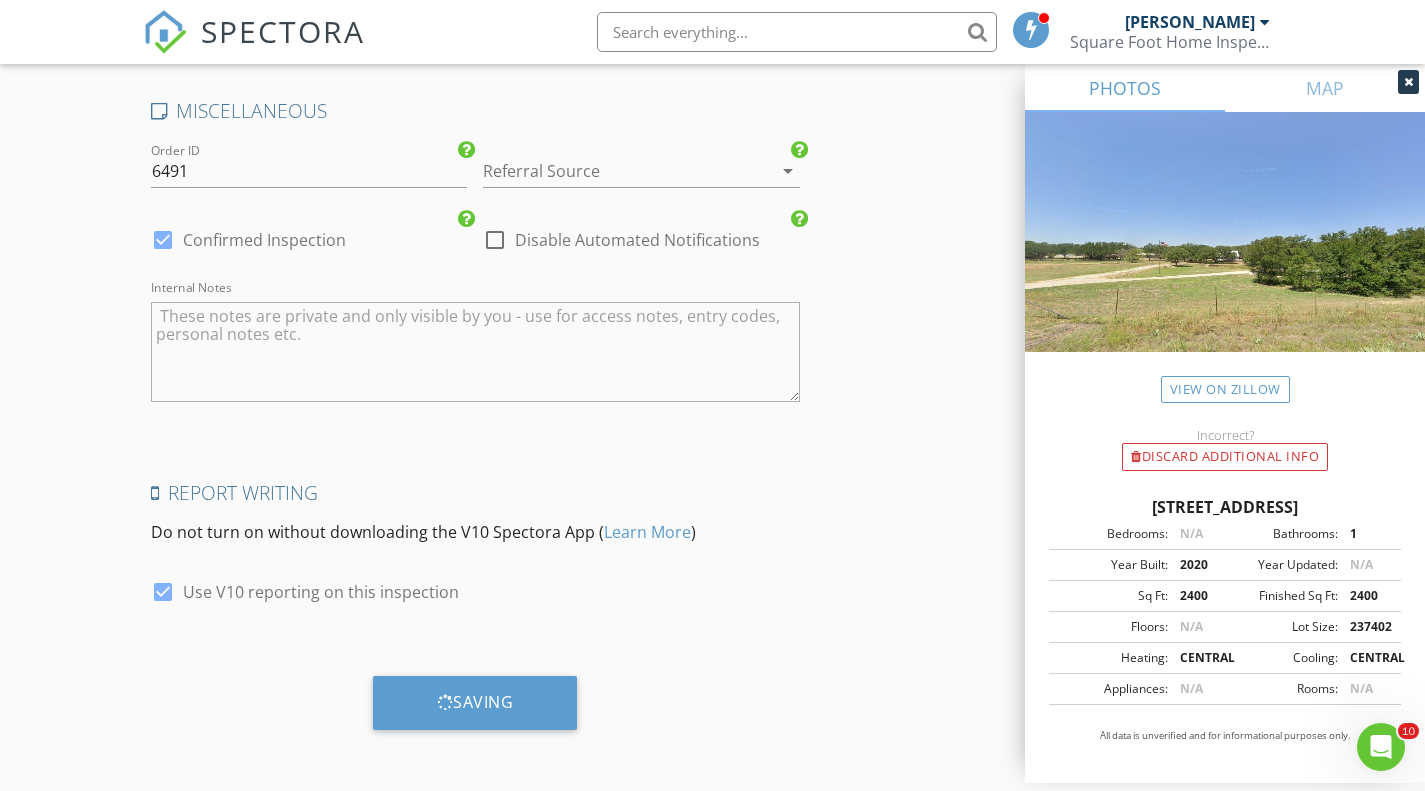 click on "Report Writing
Do not turn on without downloading the V10 Spectora App
(
Learn More
)" at bounding box center (475, 520) 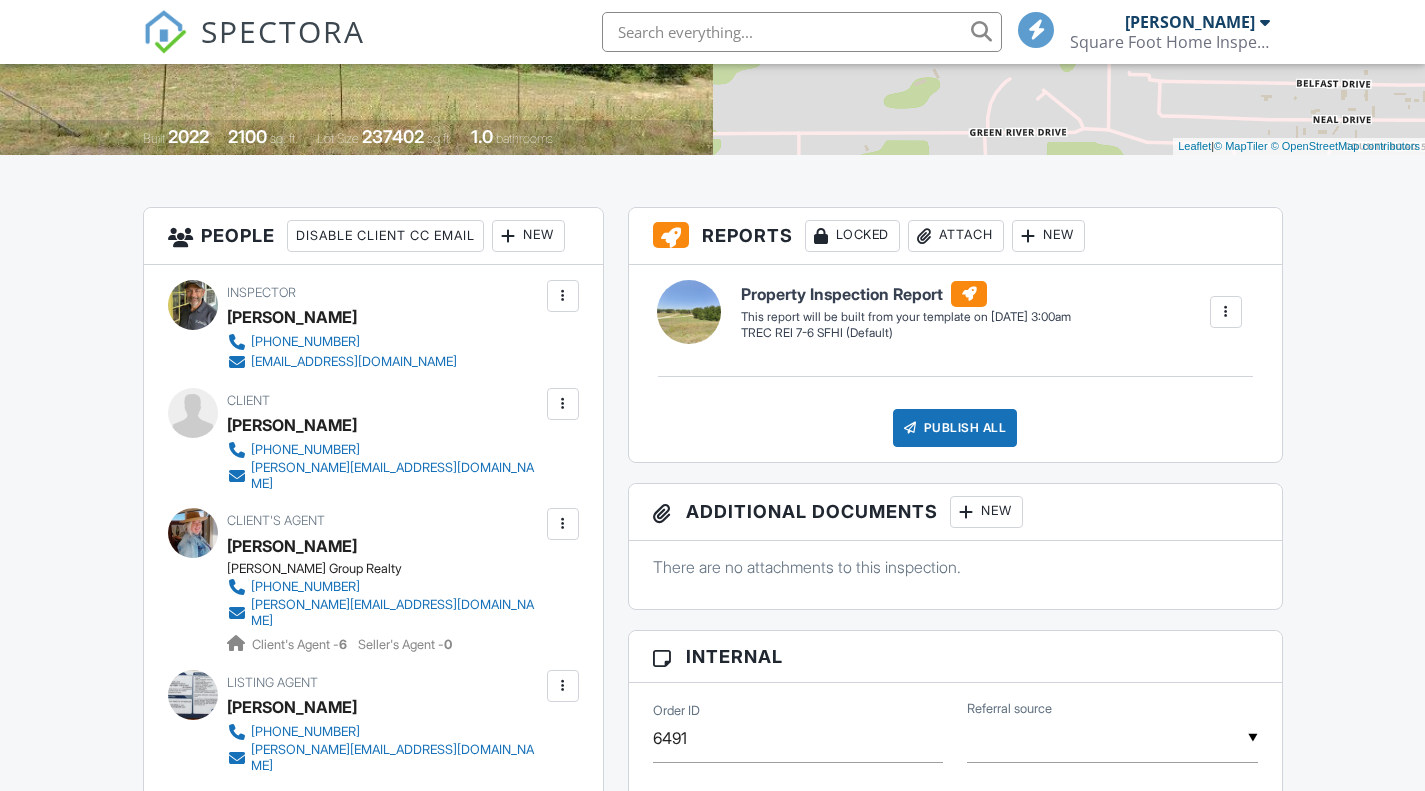 scroll, scrollTop: 0, scrollLeft: 0, axis: both 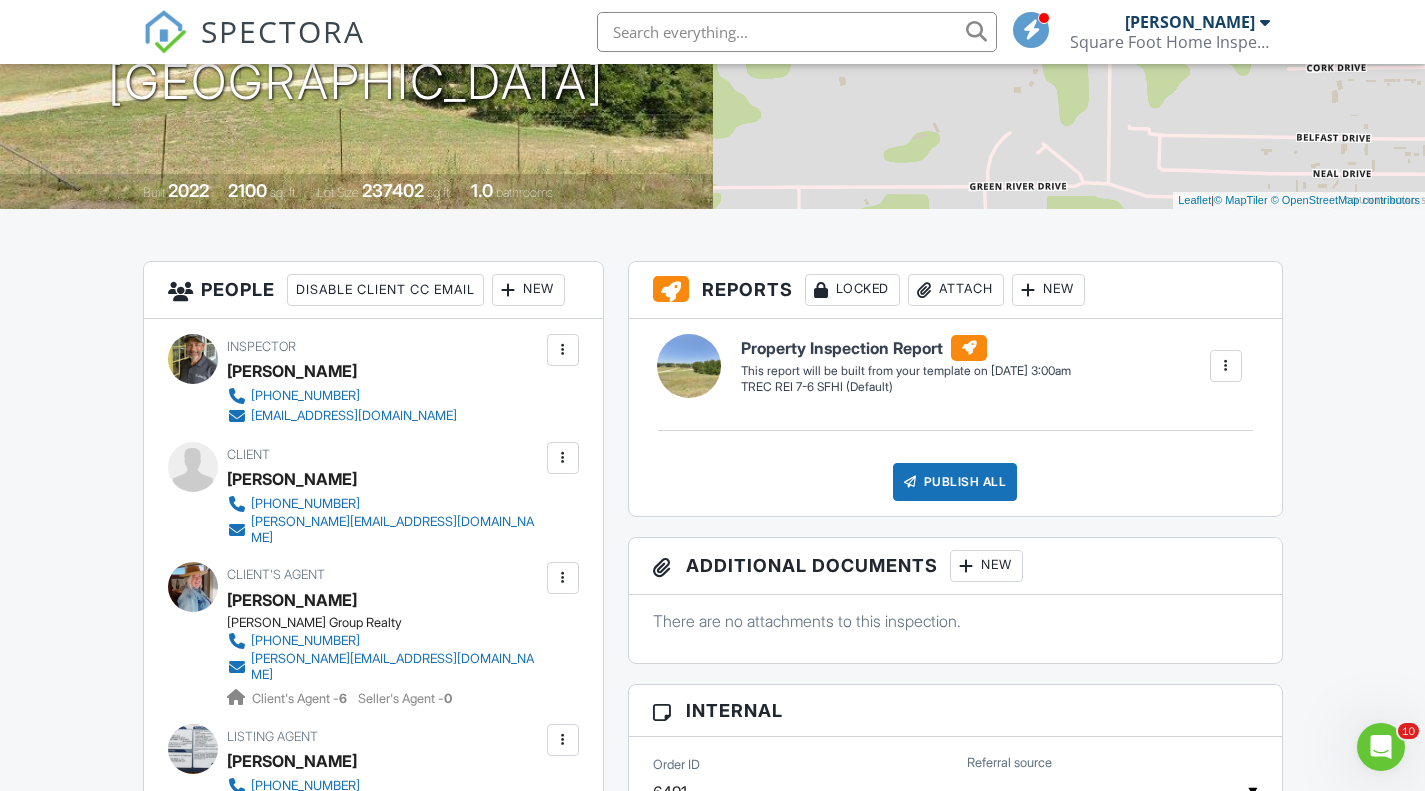 click on "Disable Client CC Email" at bounding box center (385, 290) 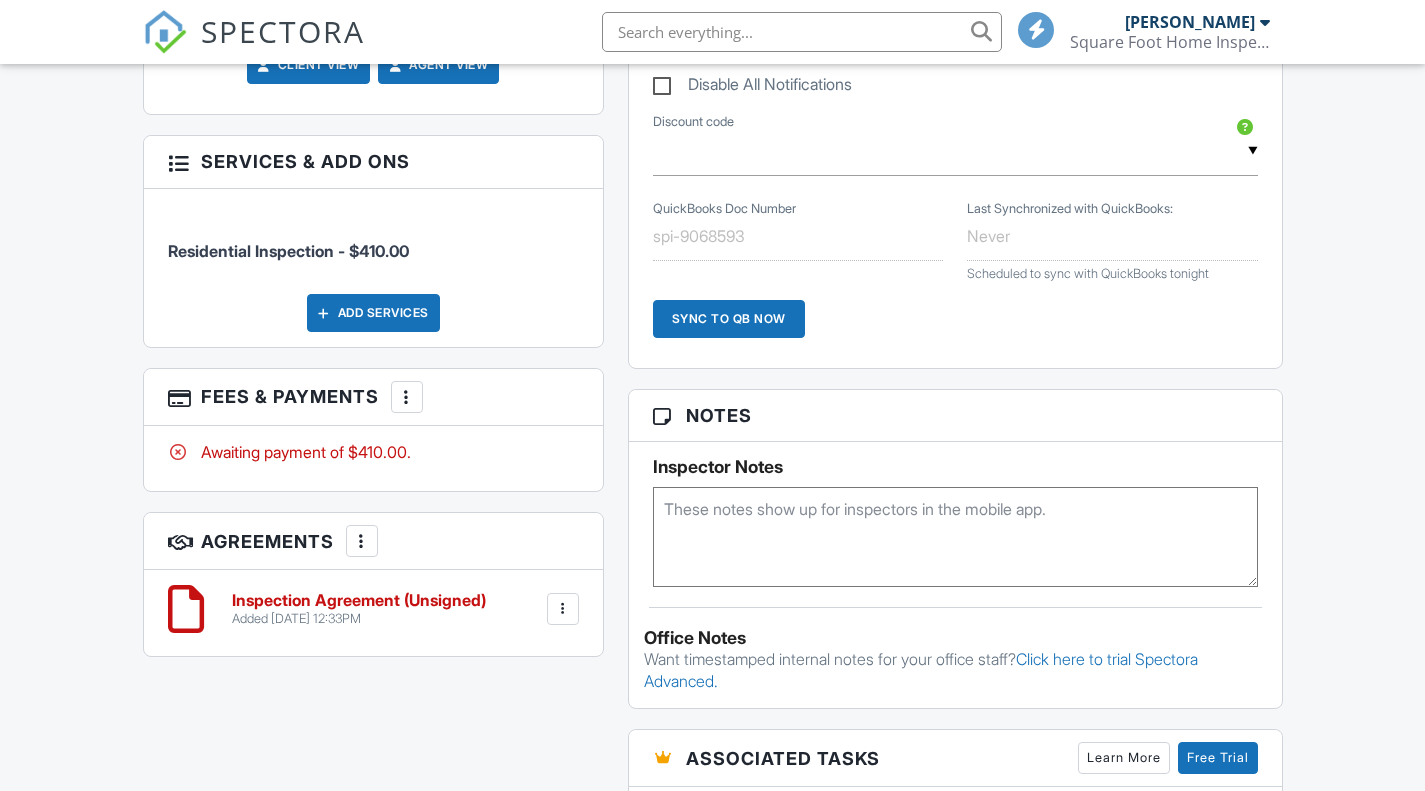 scroll, scrollTop: 1847, scrollLeft: 0, axis: vertical 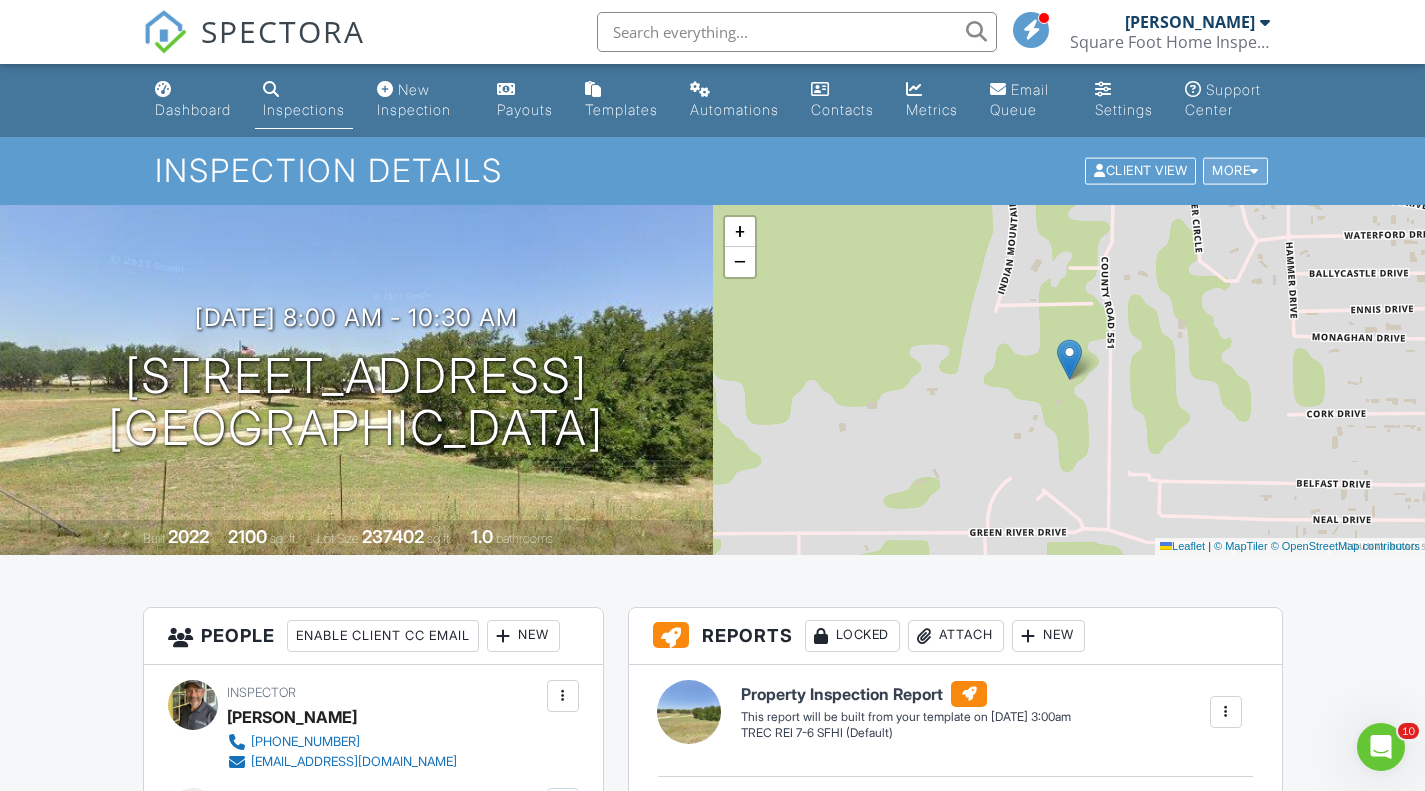 click on "More" at bounding box center [1235, 171] 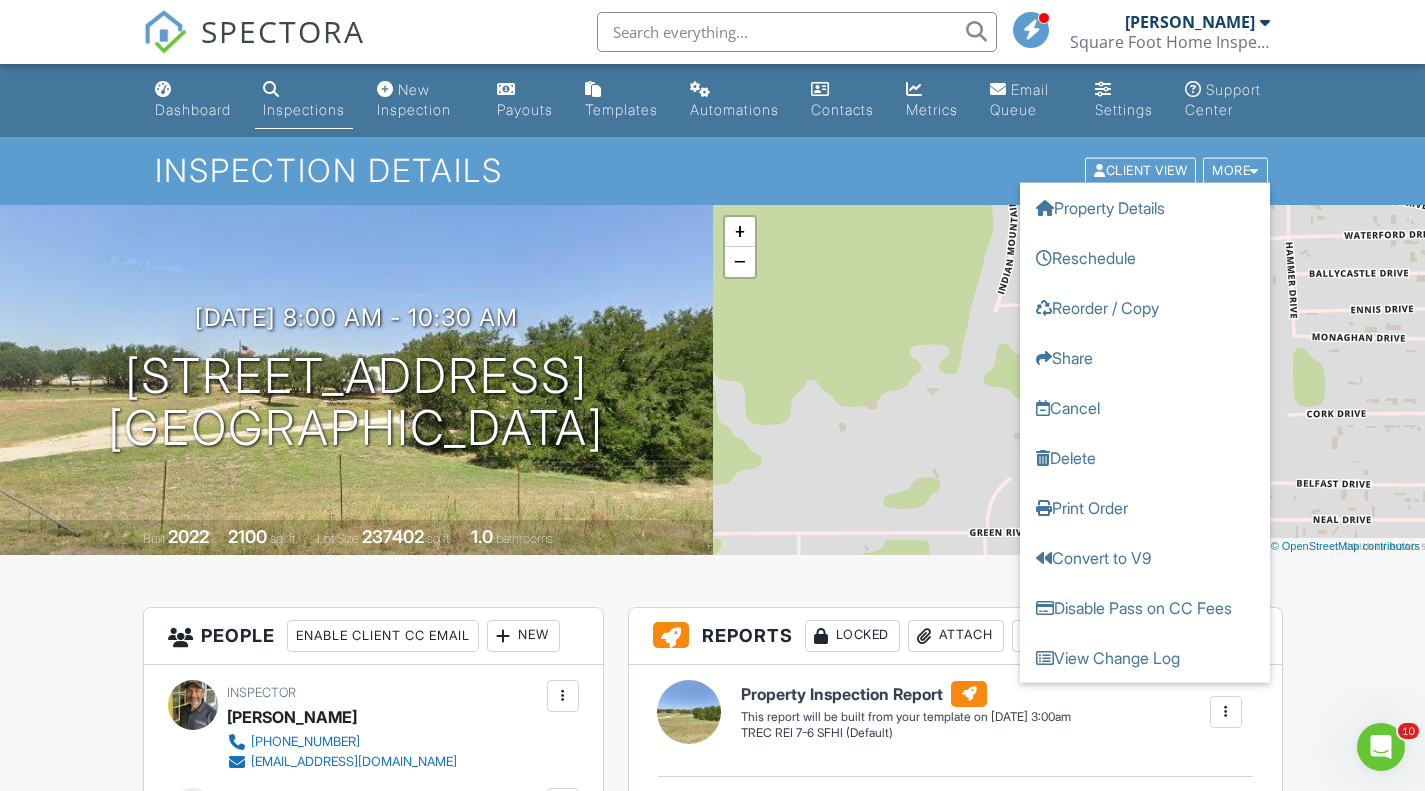 click on "Inspection Details" at bounding box center [712, 170] 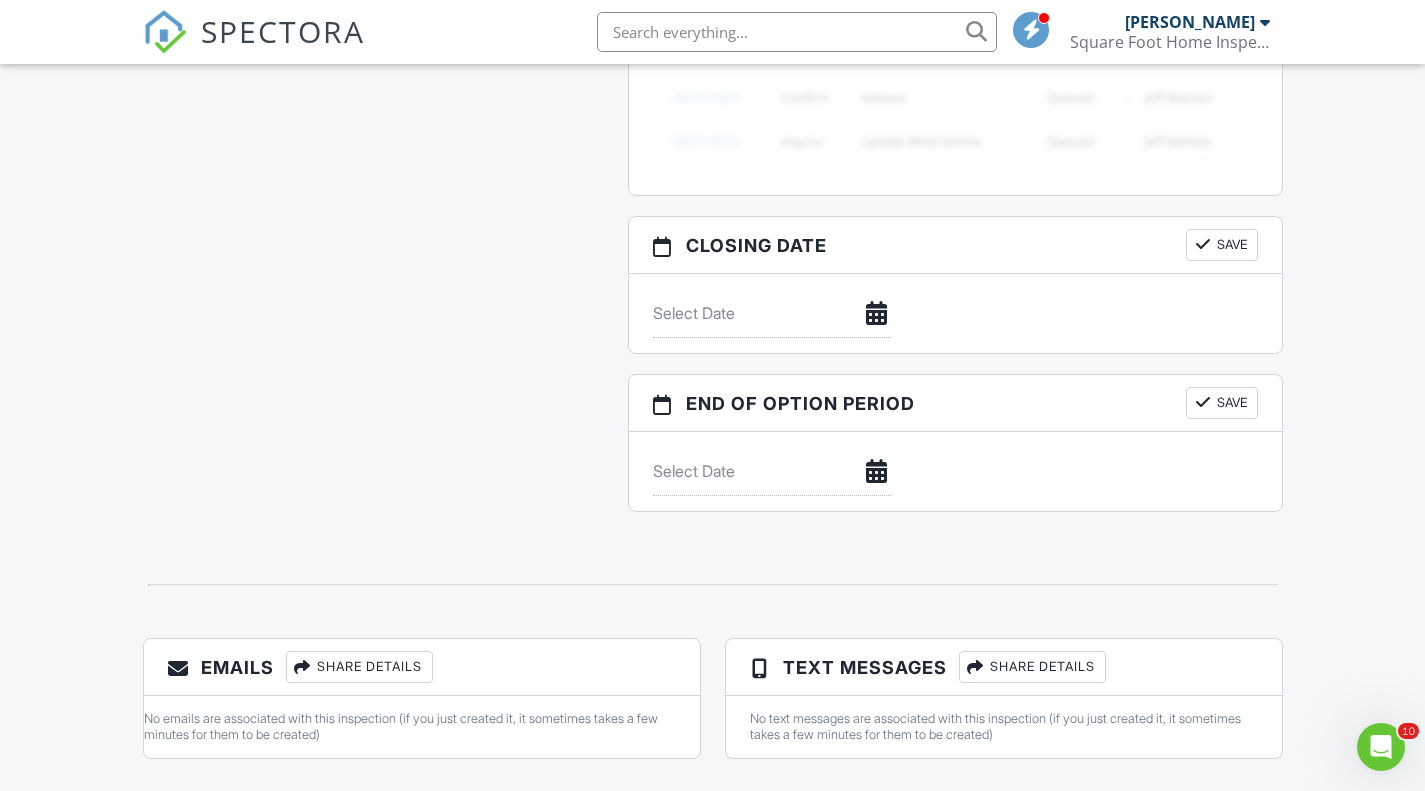 scroll, scrollTop: 1946, scrollLeft: 0, axis: vertical 